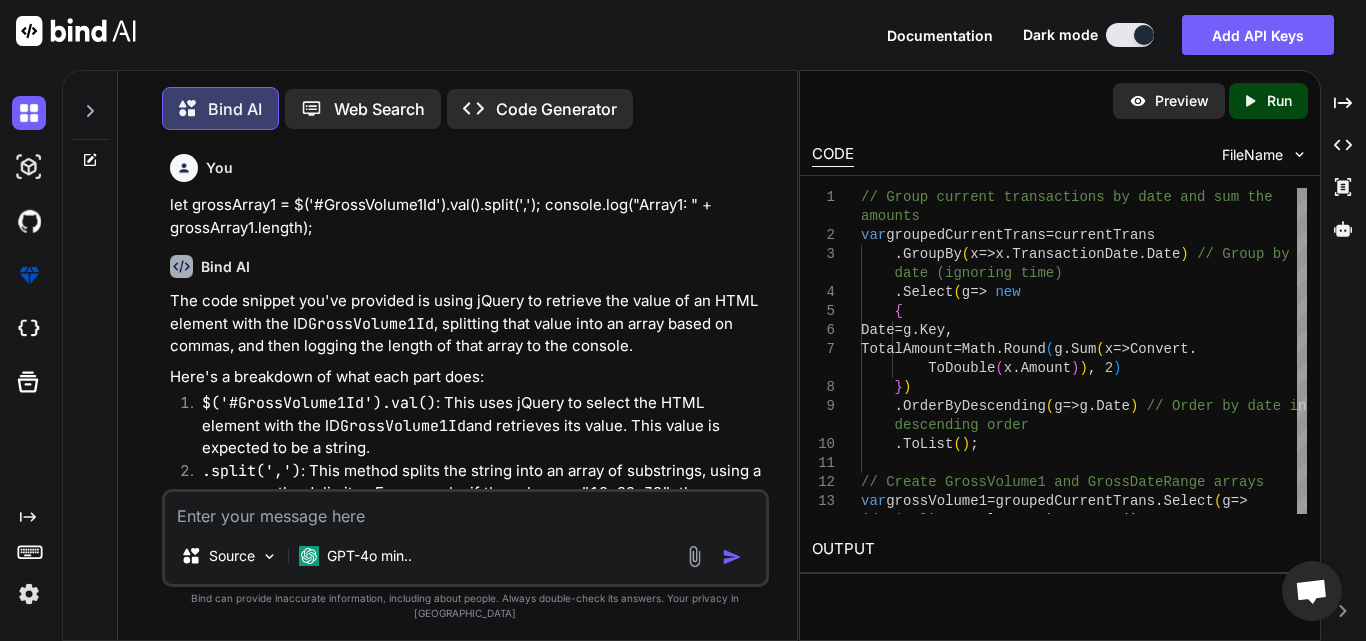 scroll, scrollTop: 0, scrollLeft: 0, axis: both 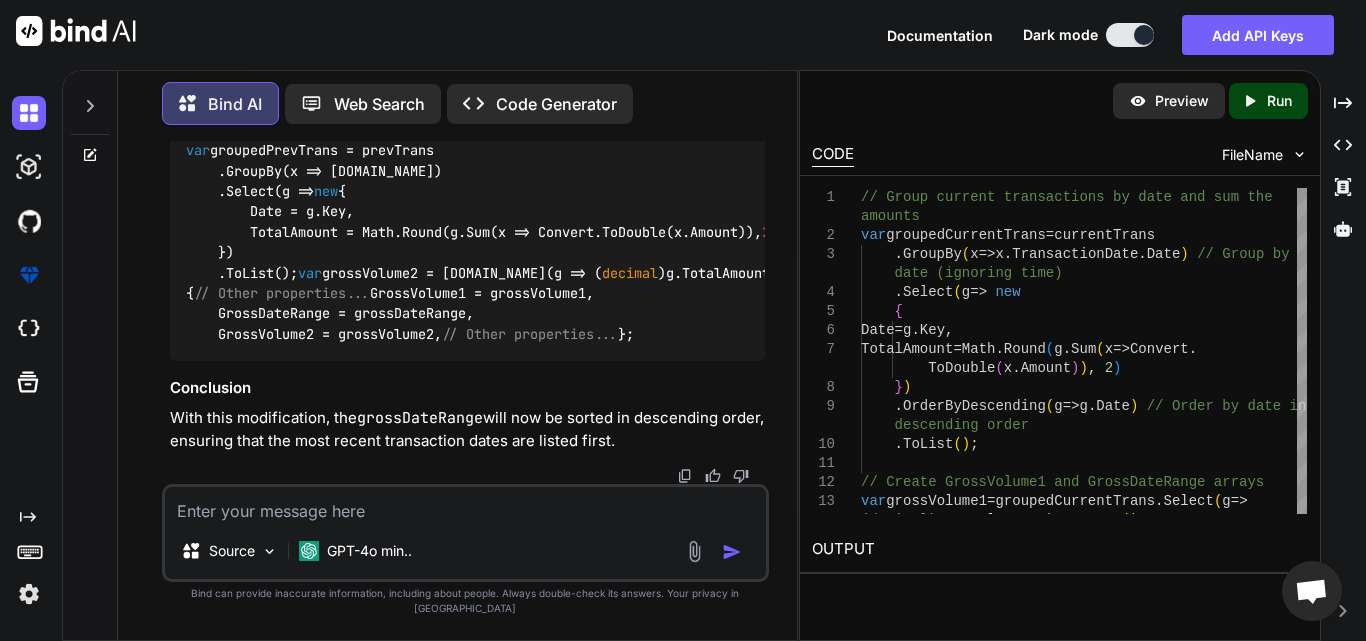 click at bounding box center (465, 505) 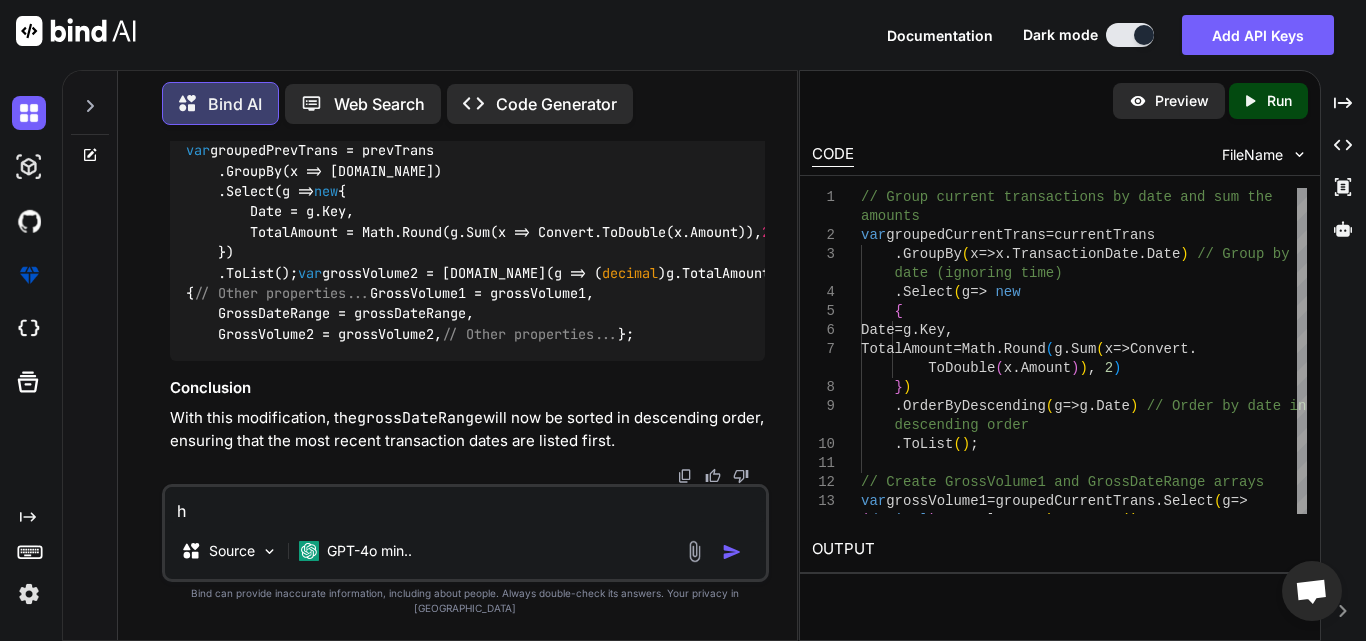 type on "ho" 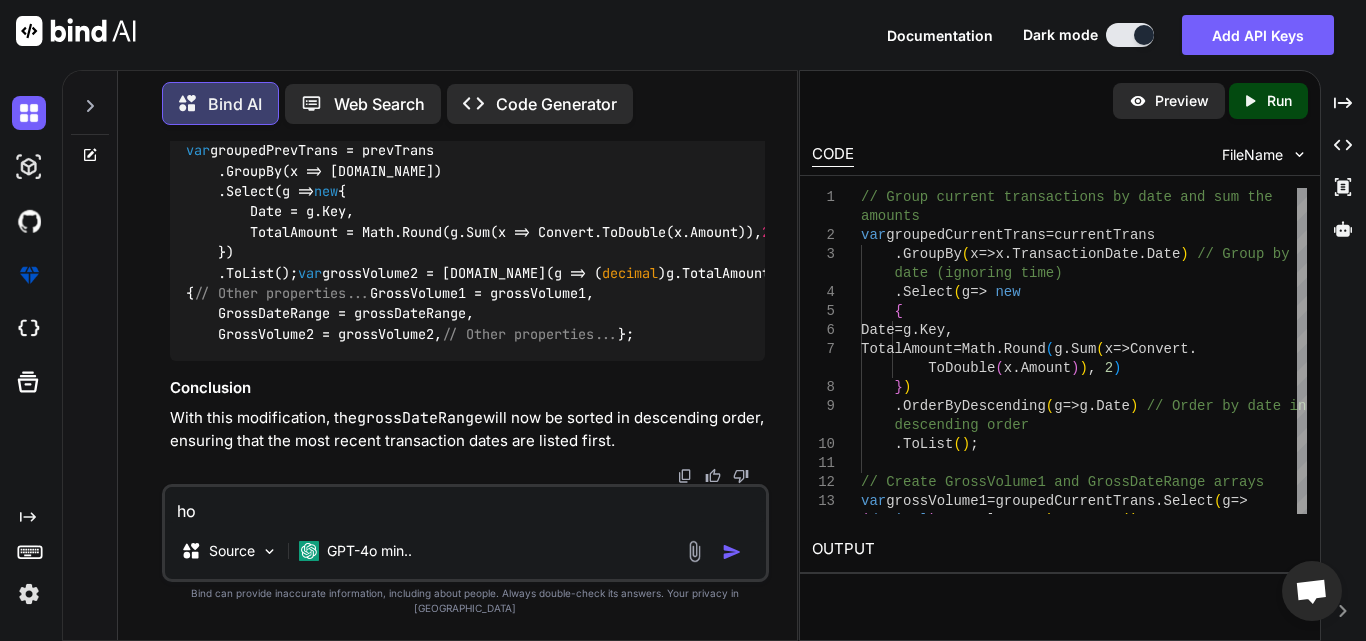 type on "how" 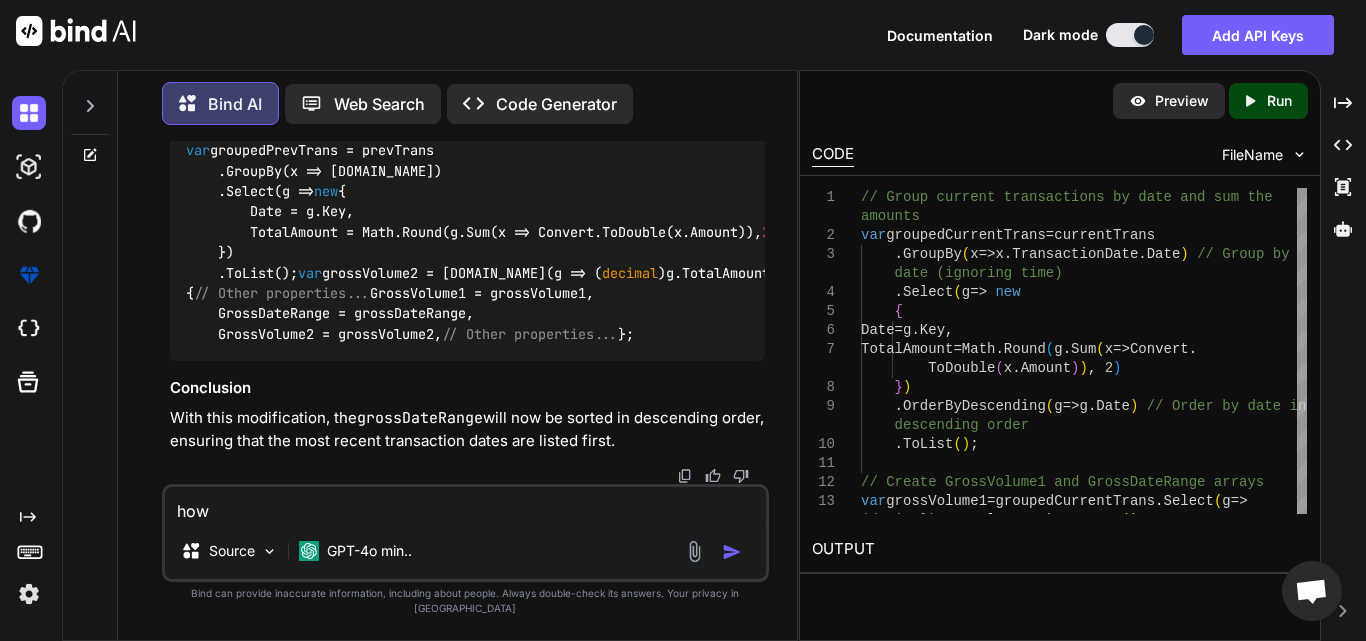 type on "how" 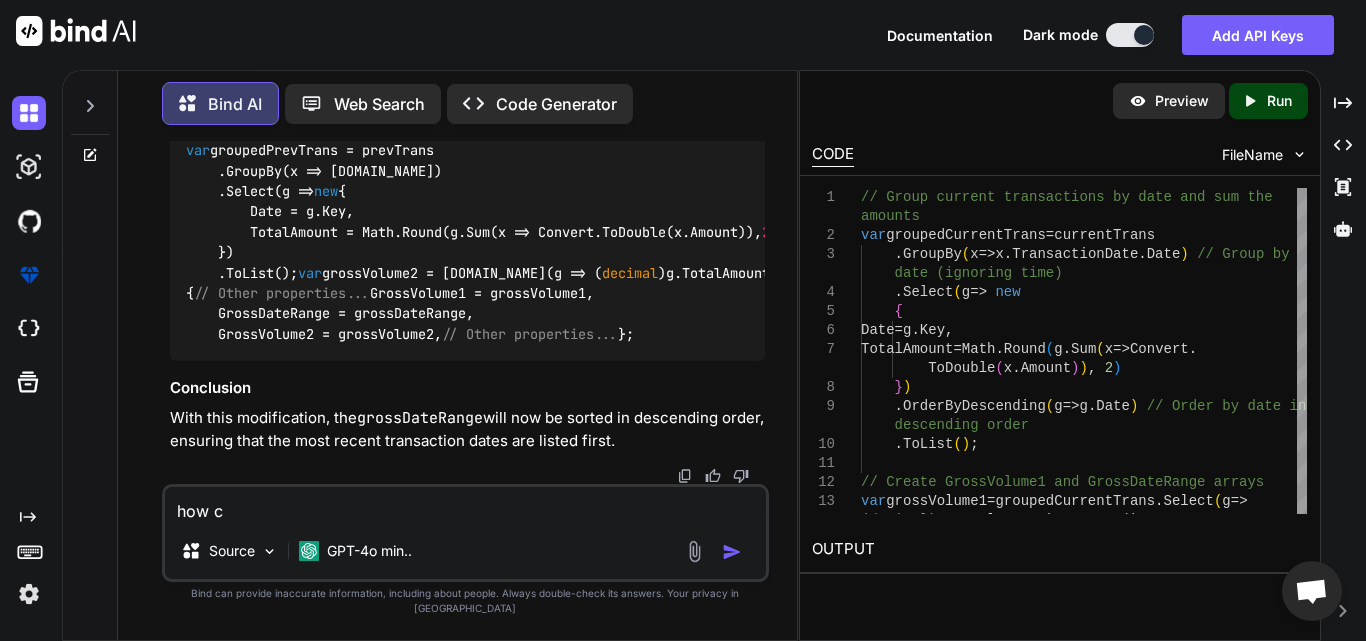 type on "how ca" 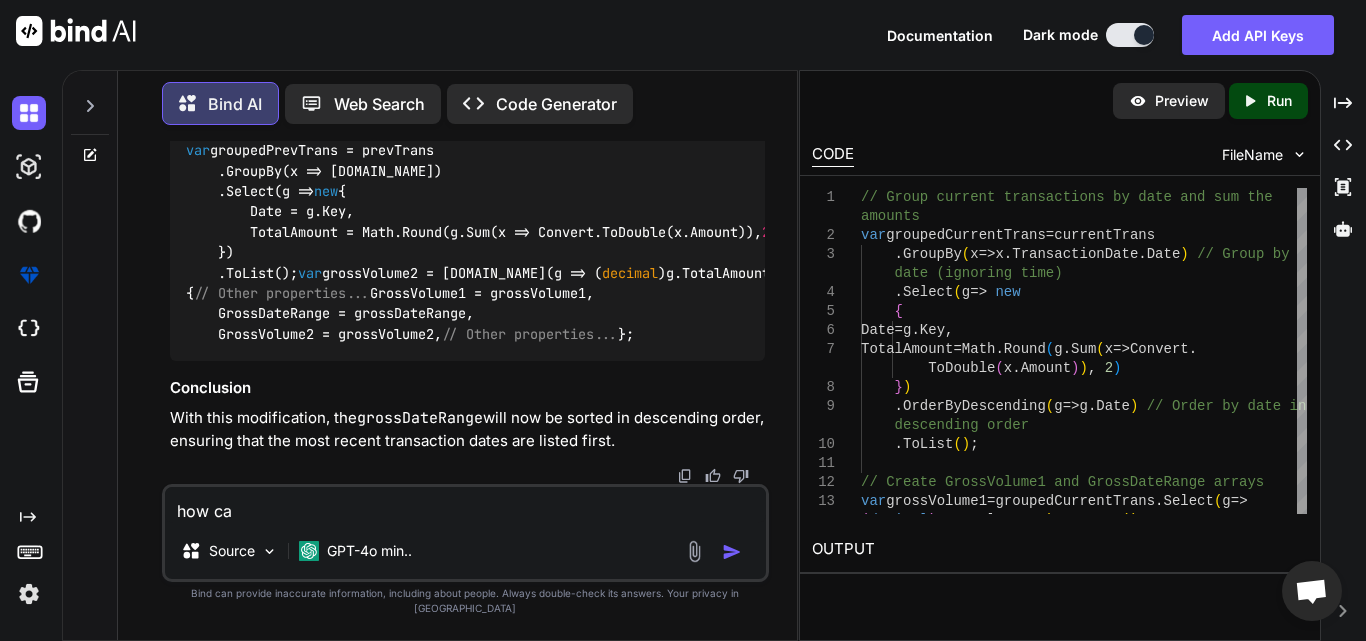 type on "how can" 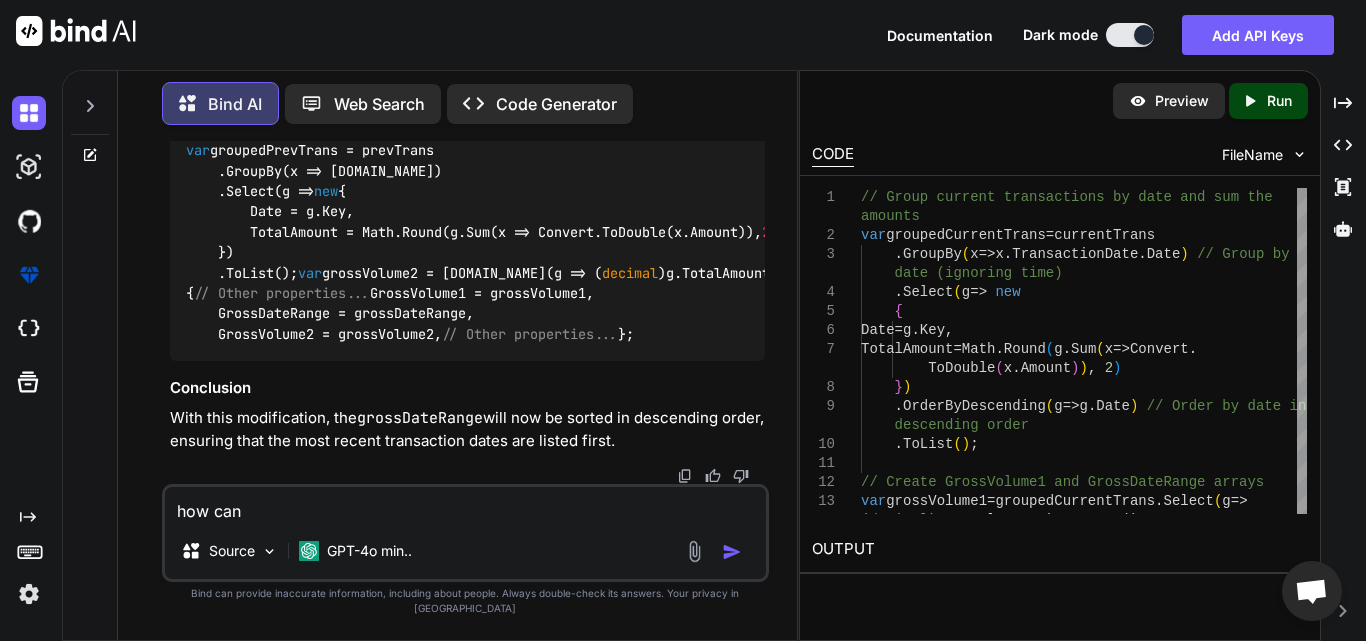 type on "how can" 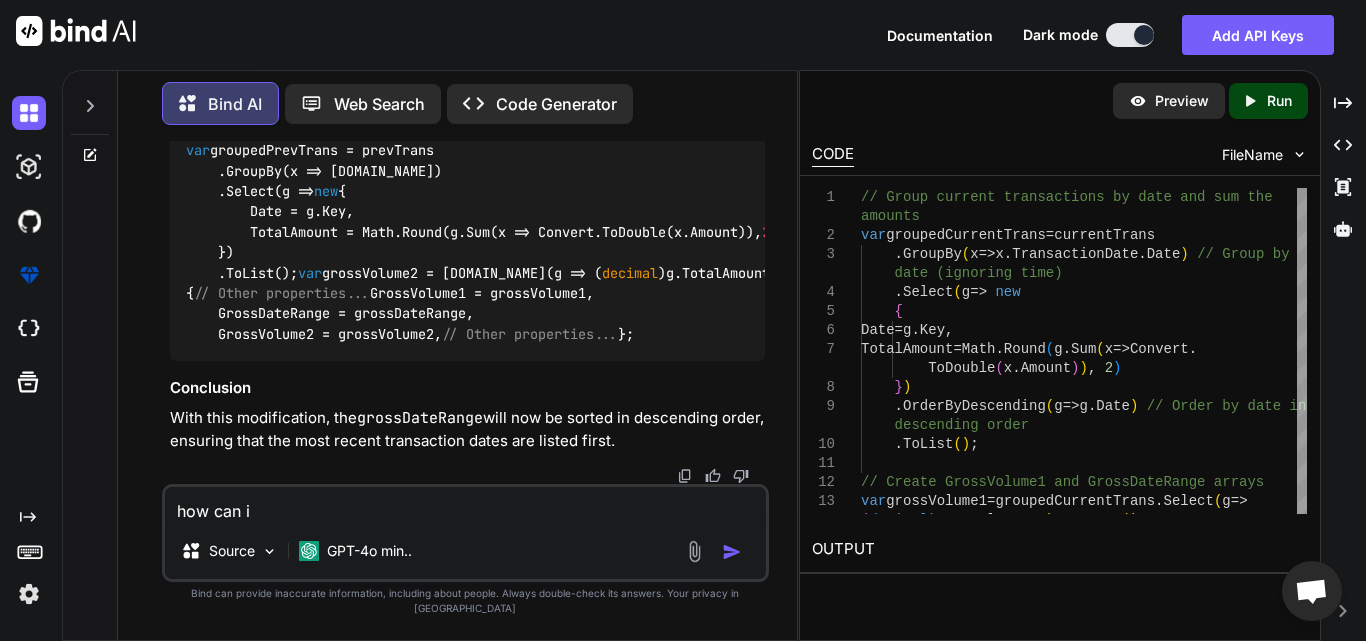 type on "how can i" 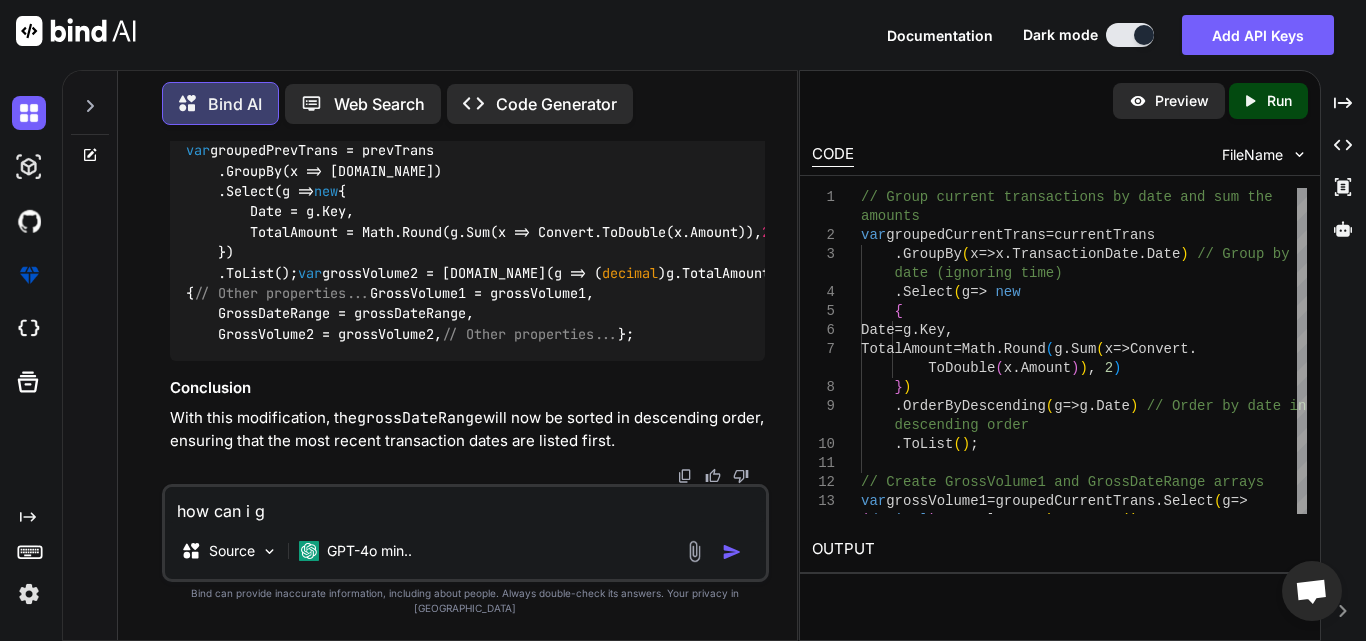 type on "how can i ge" 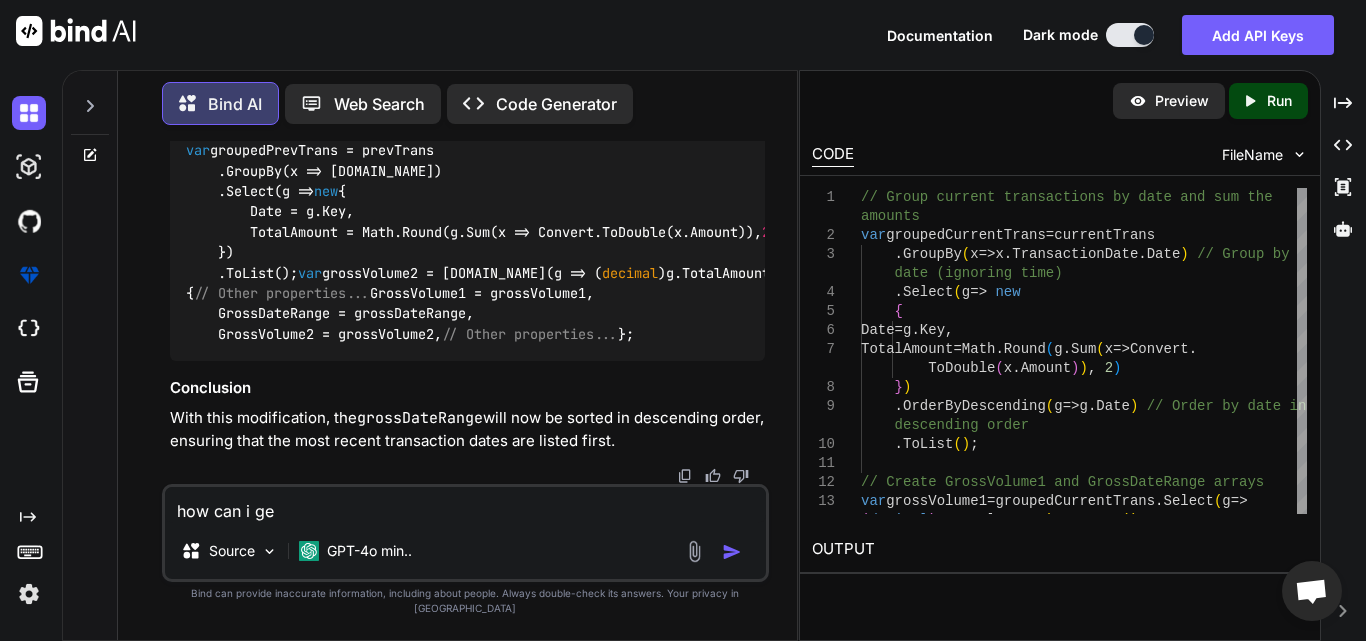type on "how can i get" 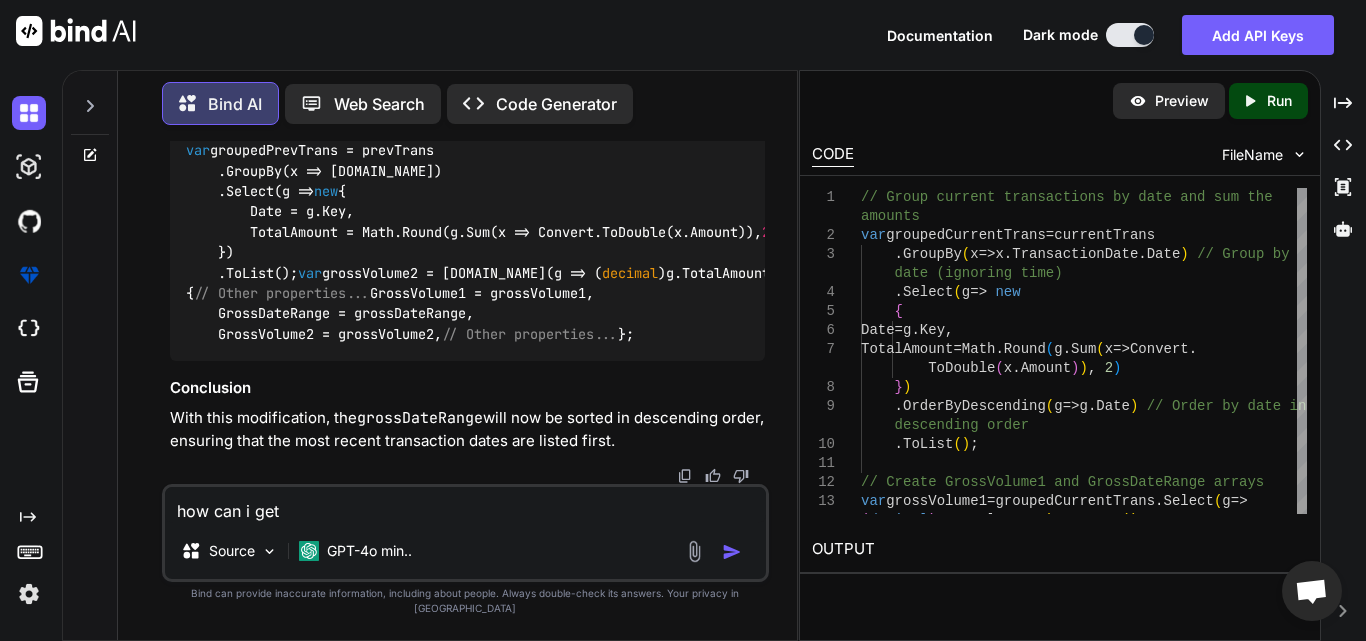 type on "how can i get" 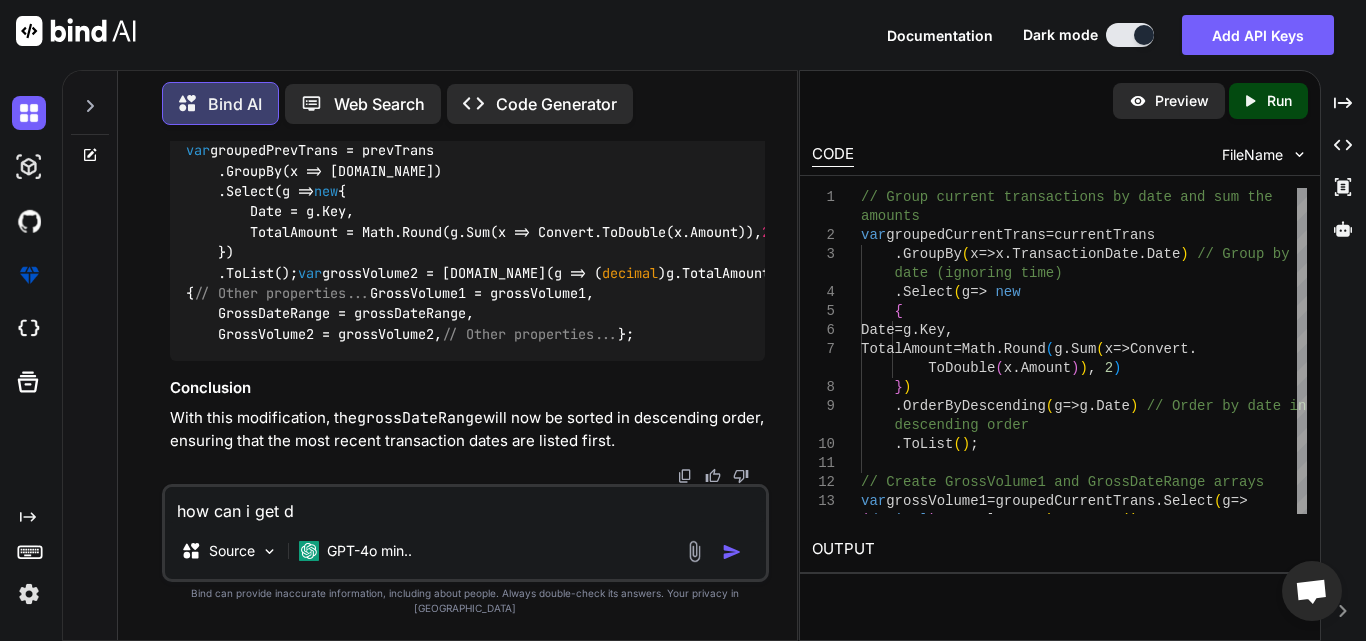 type on "how can i get da" 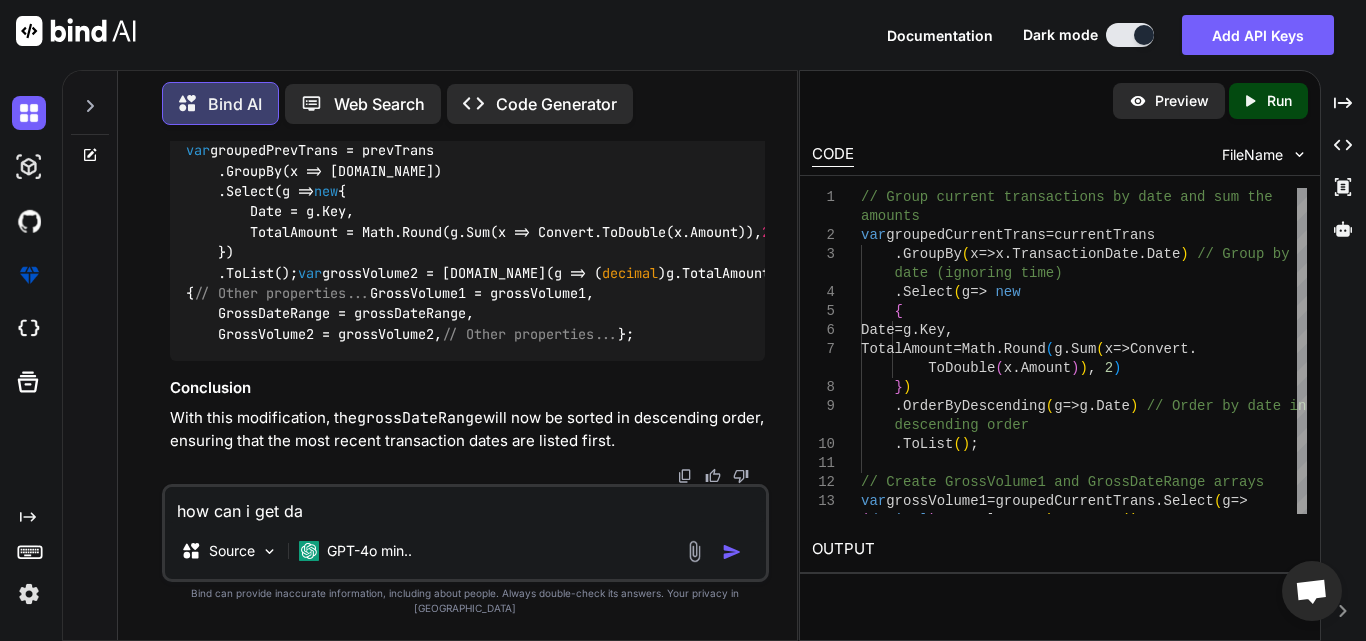type on "how can i get dat" 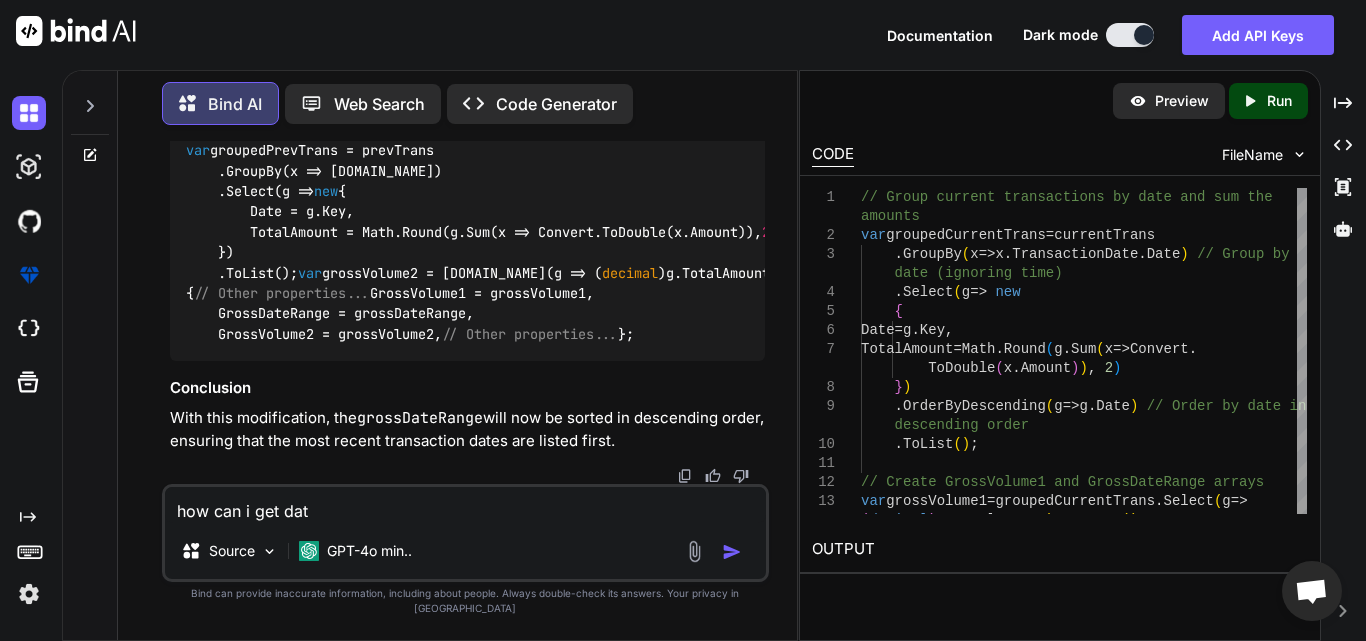 type on "how can i get date" 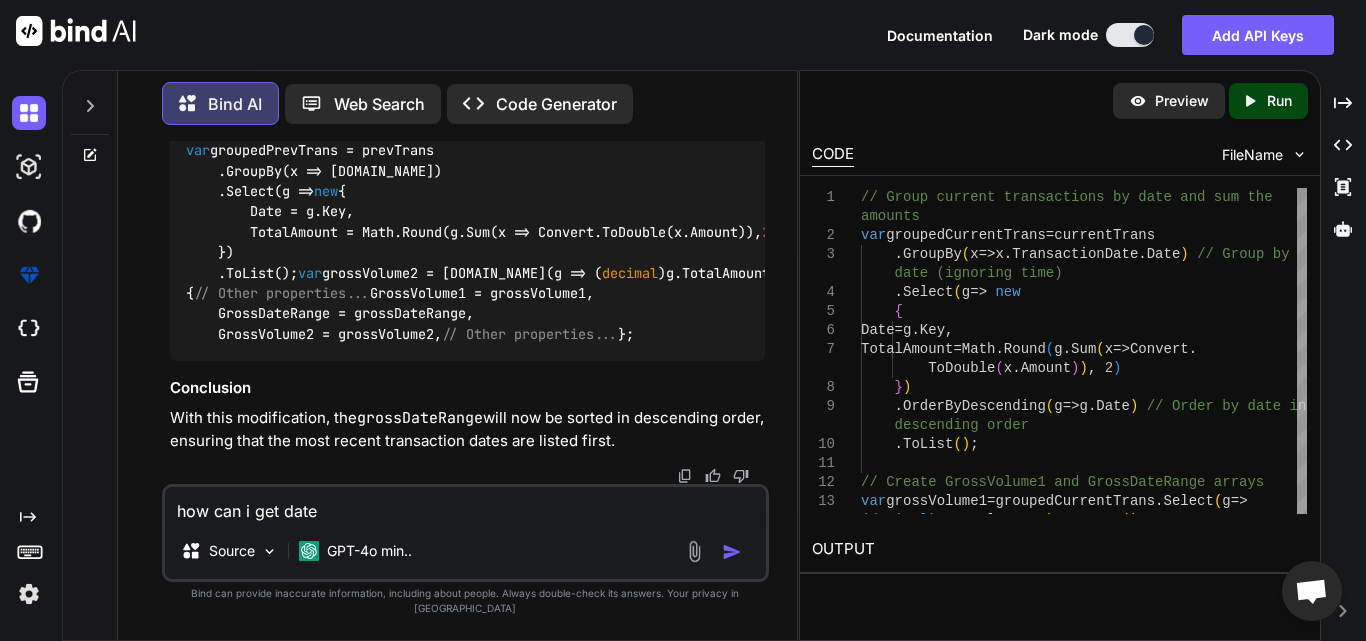 type on "how can i get date" 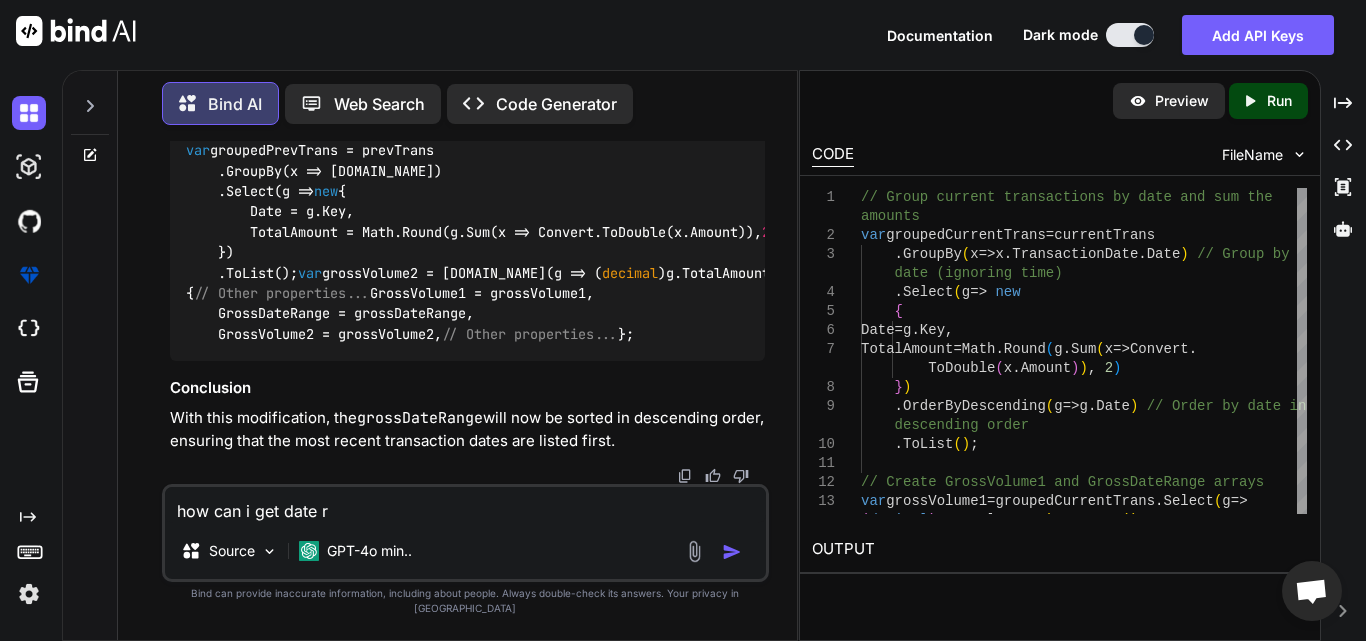type on "how can i get date ra" 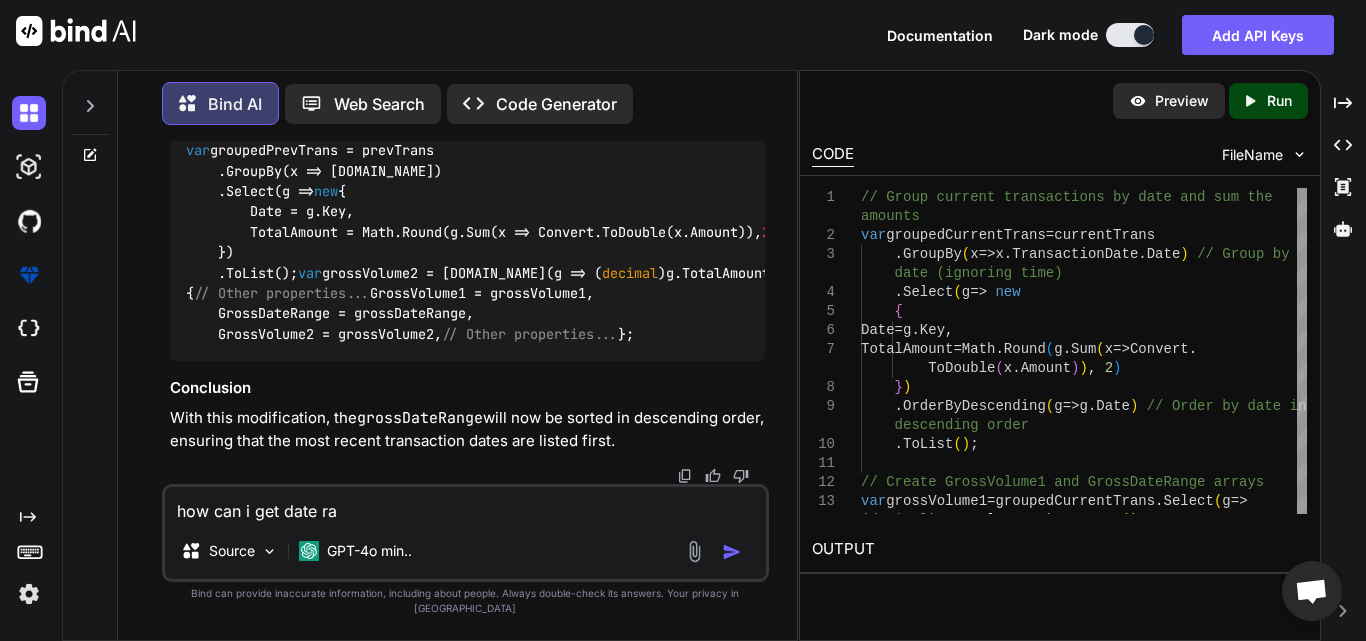 type on "how can i get date ran" 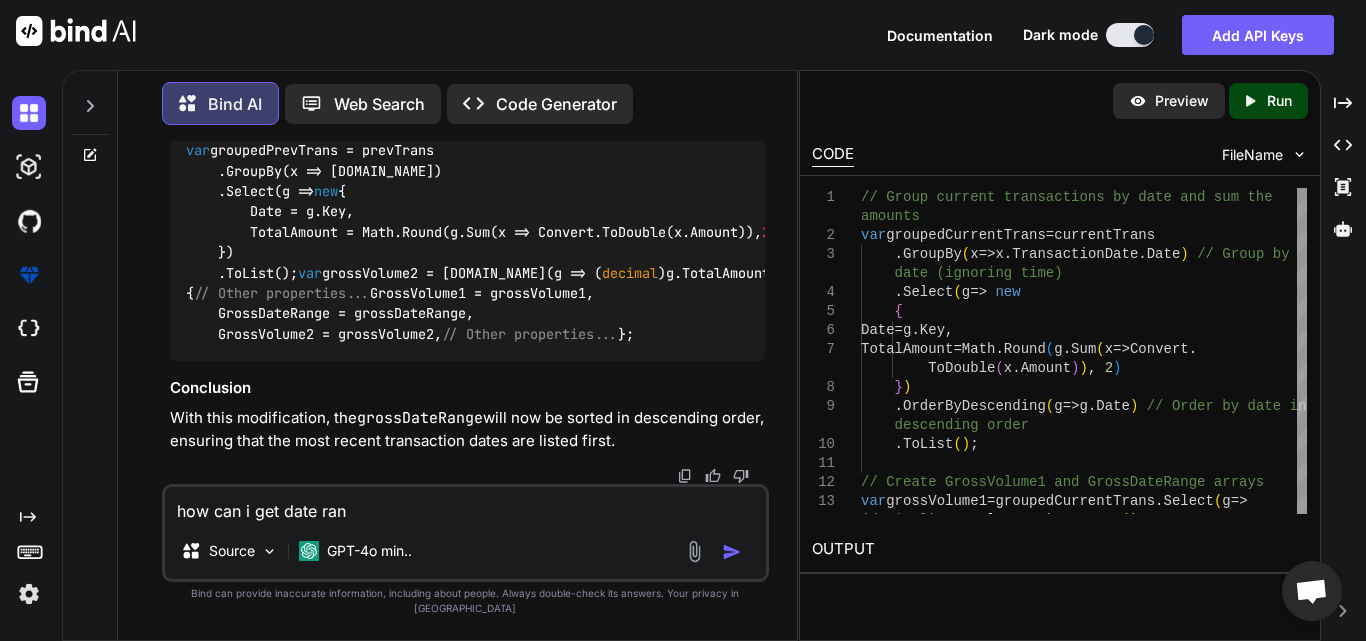 type on "how can i get date rang" 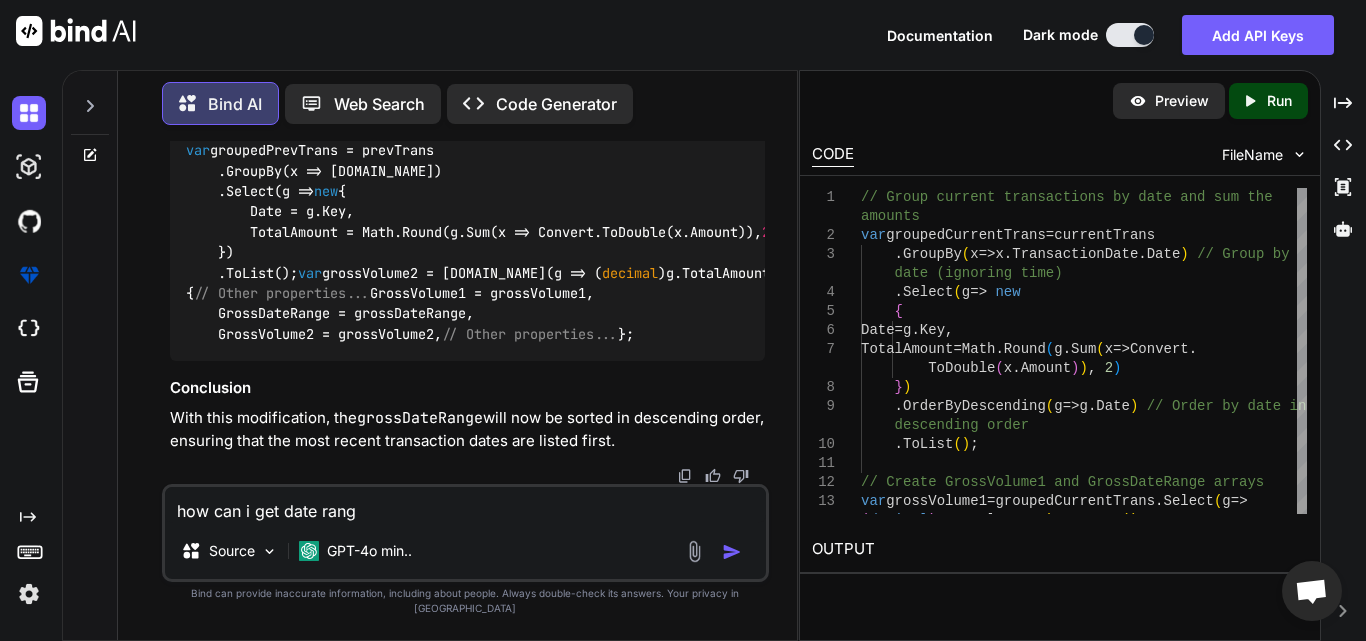 type on "how can i get date range" 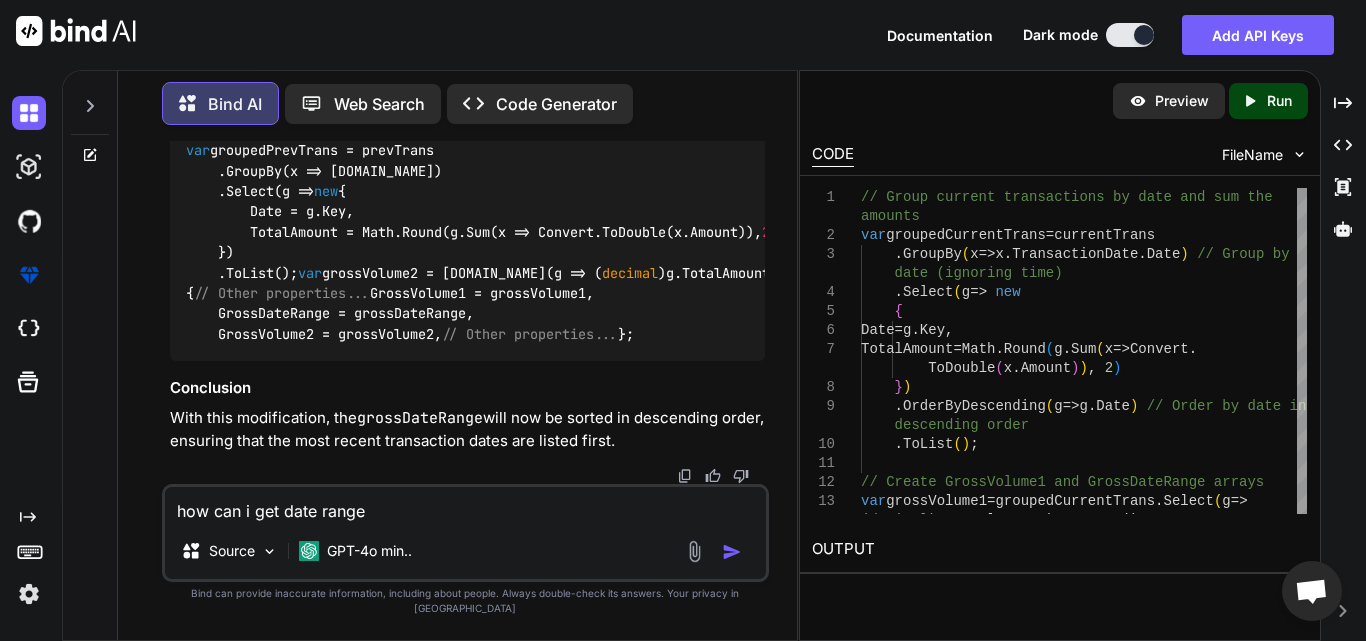 type on "how can i get date range" 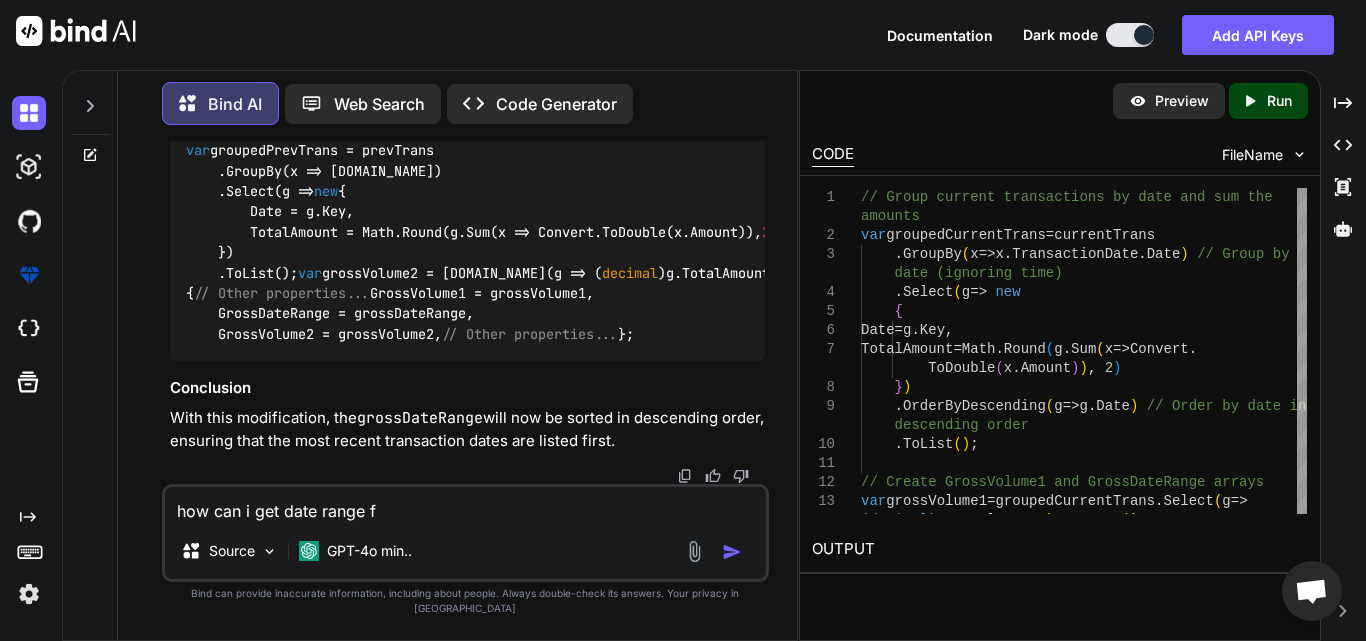 type on "how can i get date range fo" 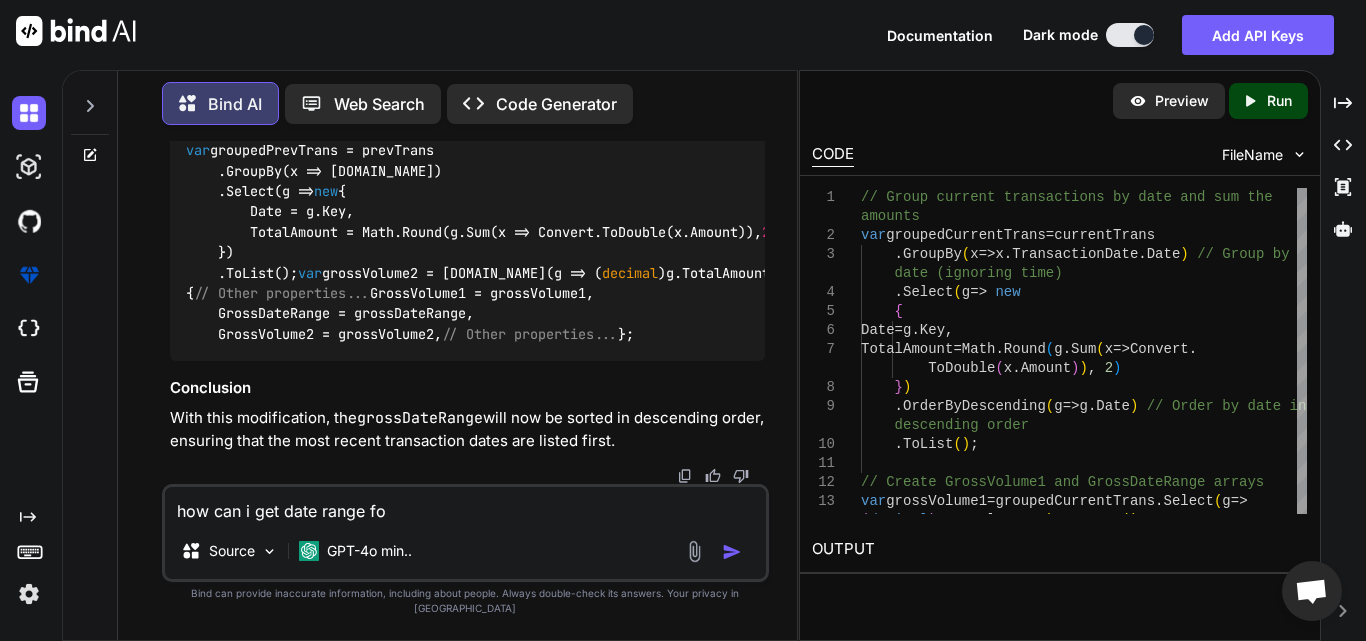 type on "how can i get date range for" 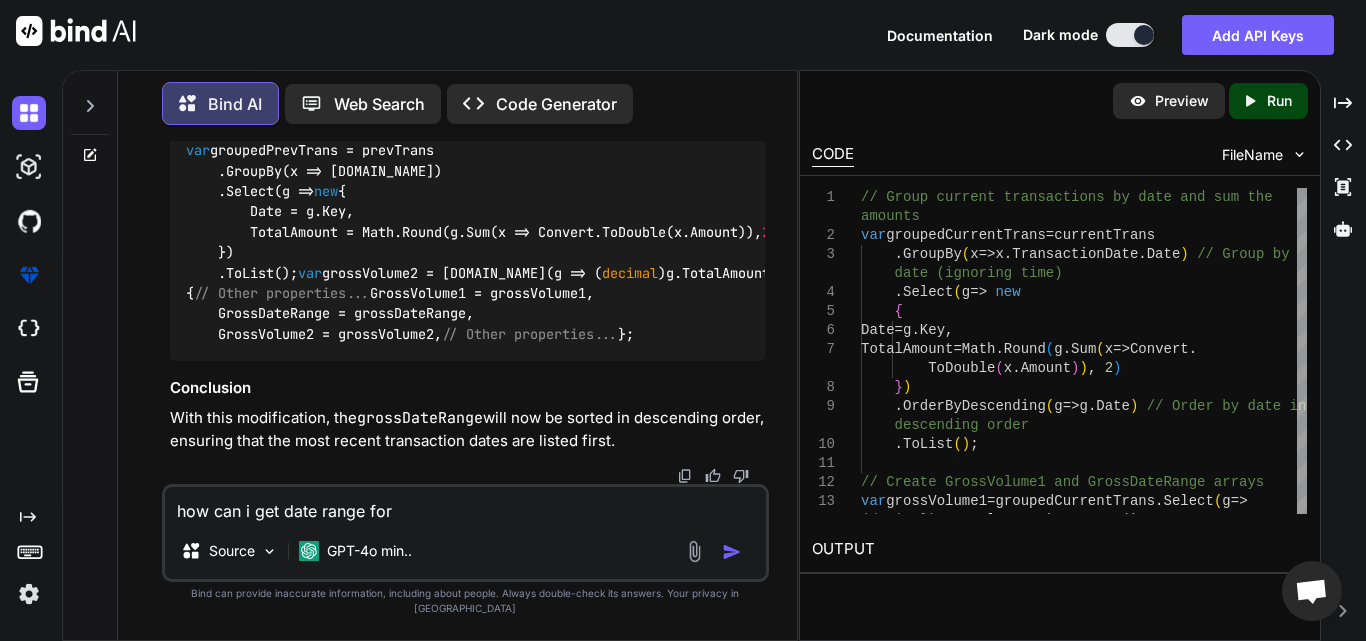 type on "how can i get date range for" 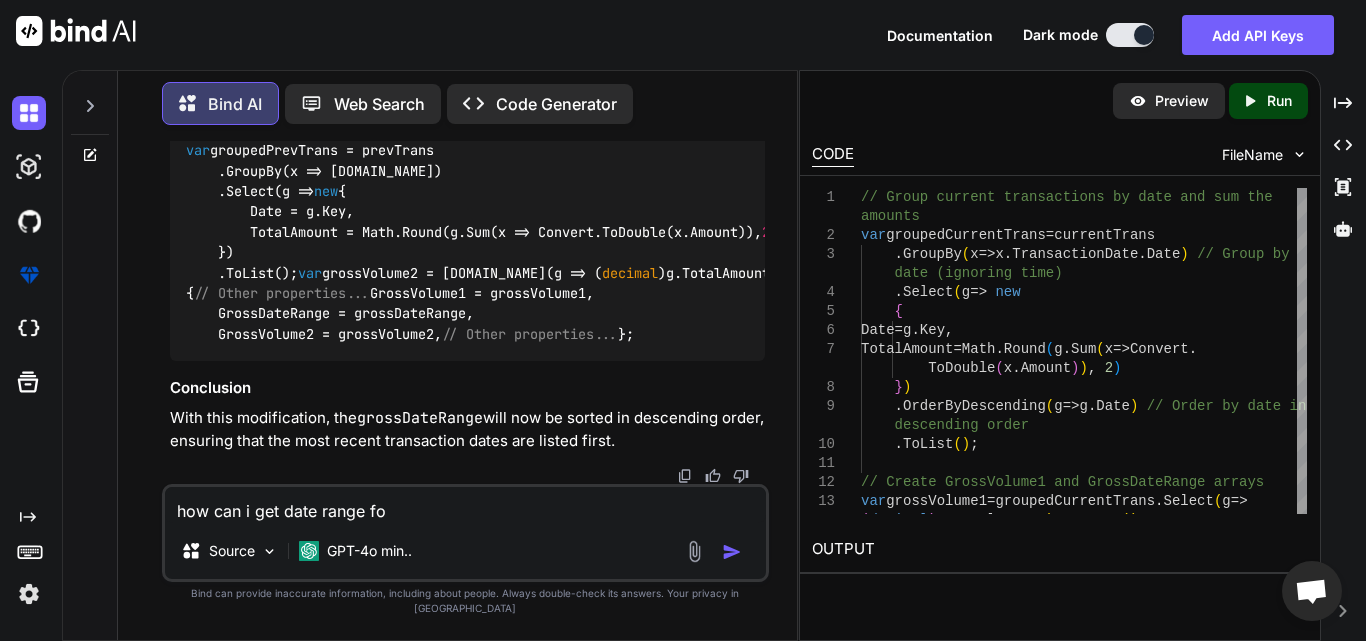 type on "how can i get date range f" 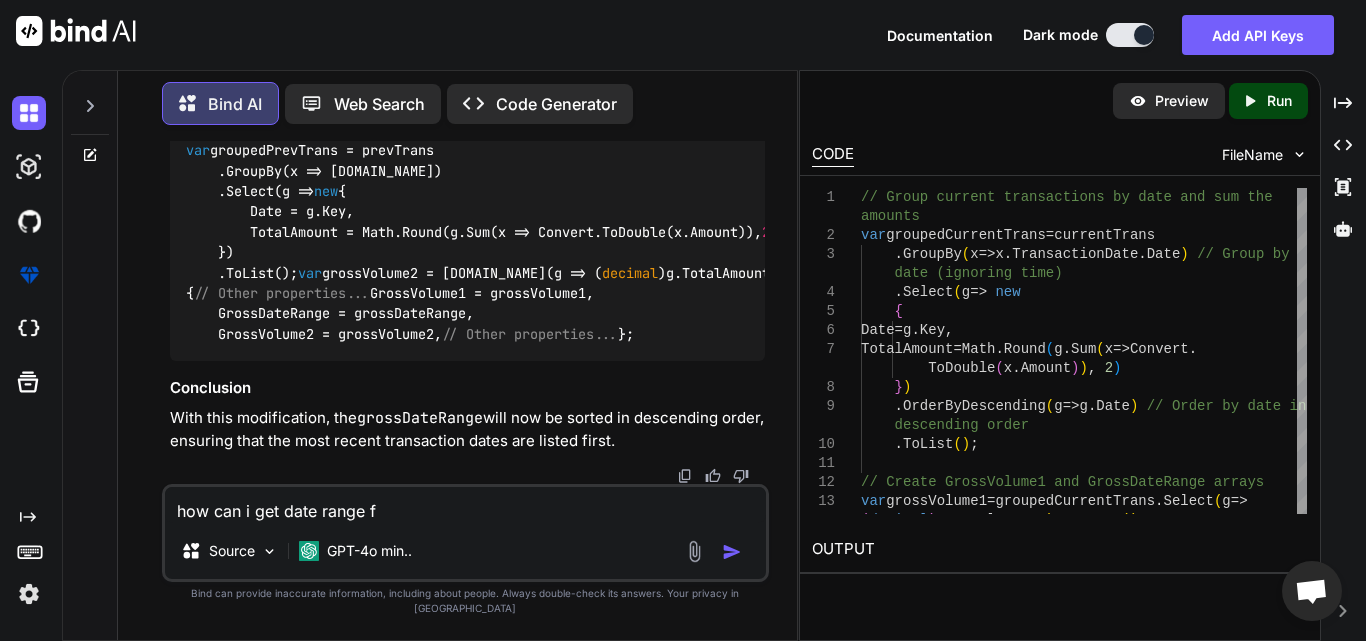 type on "how can i get date range" 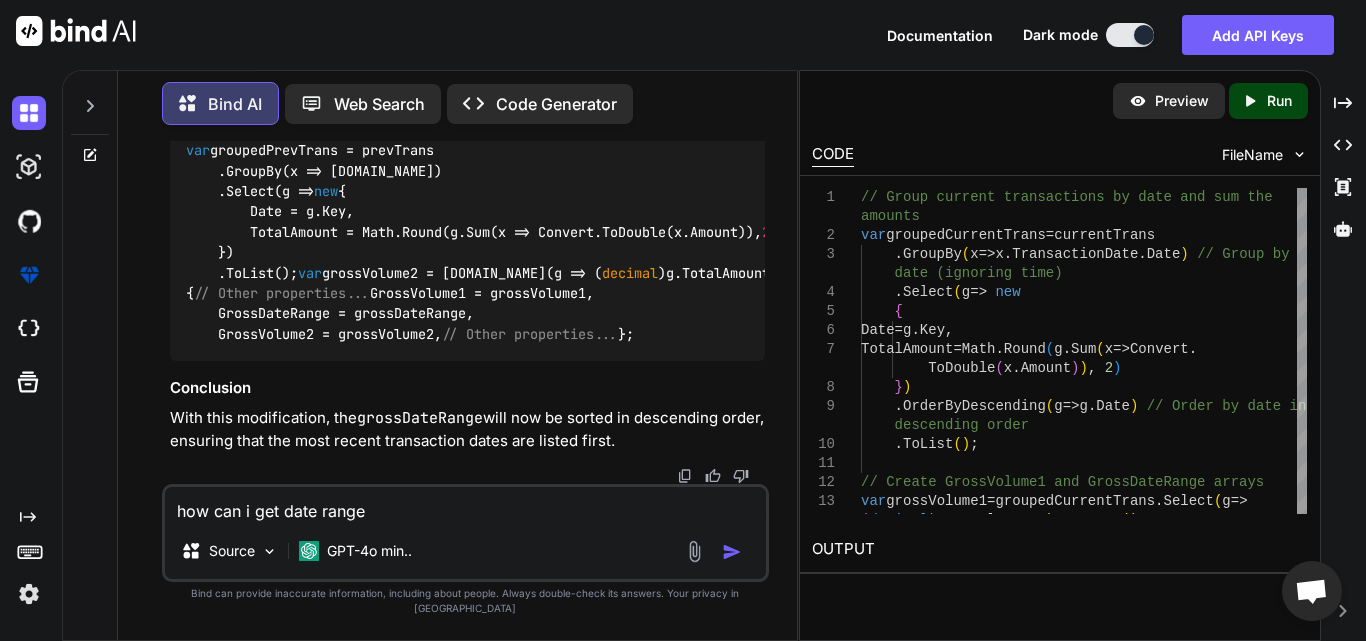 type on "how can i get date range o" 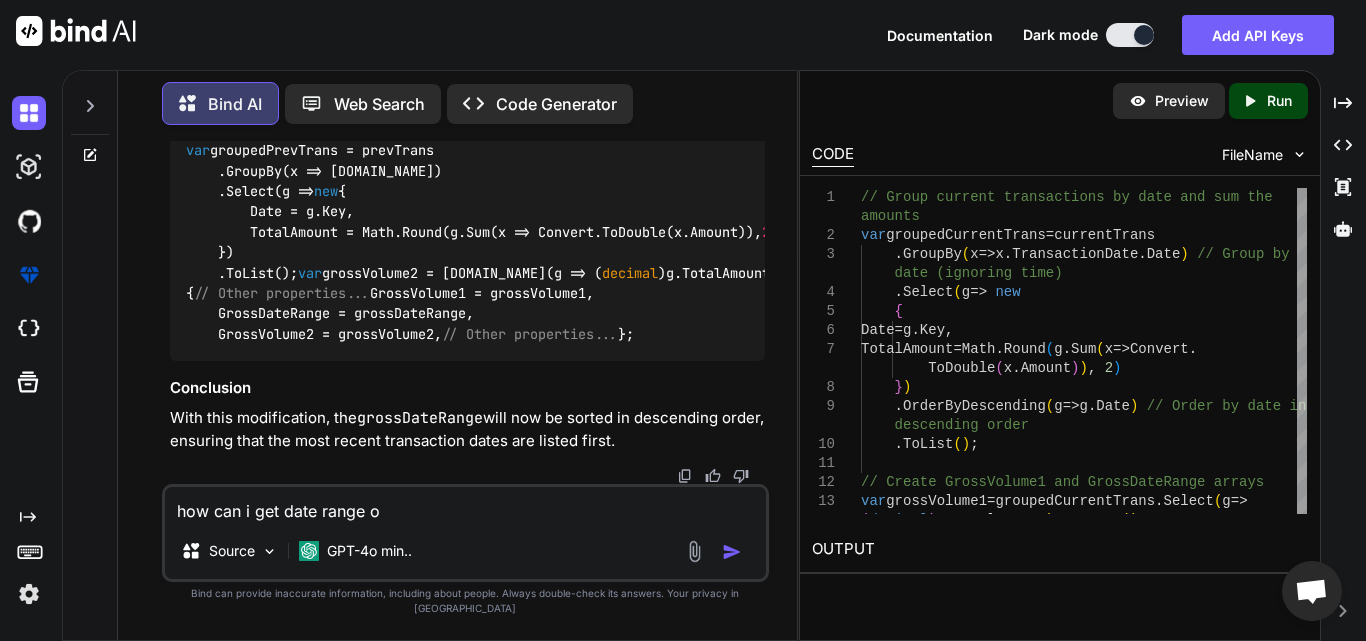 type on "how can i get date range on" 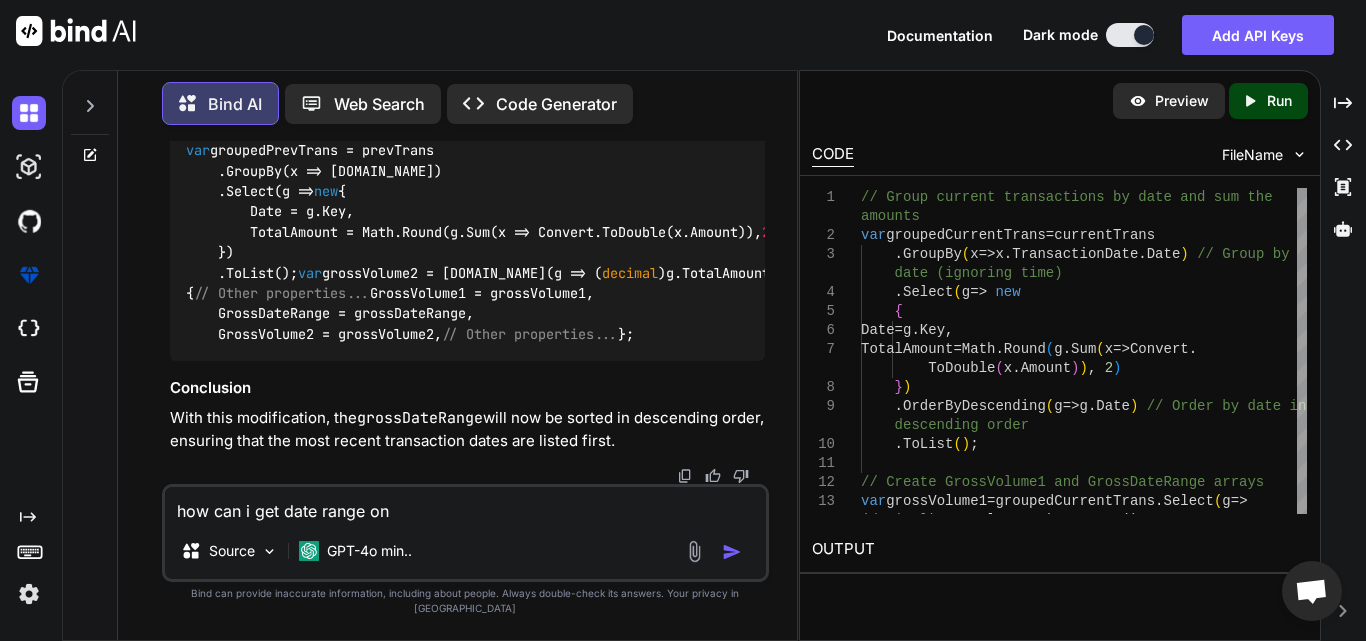 type on "how can i get date range onl" 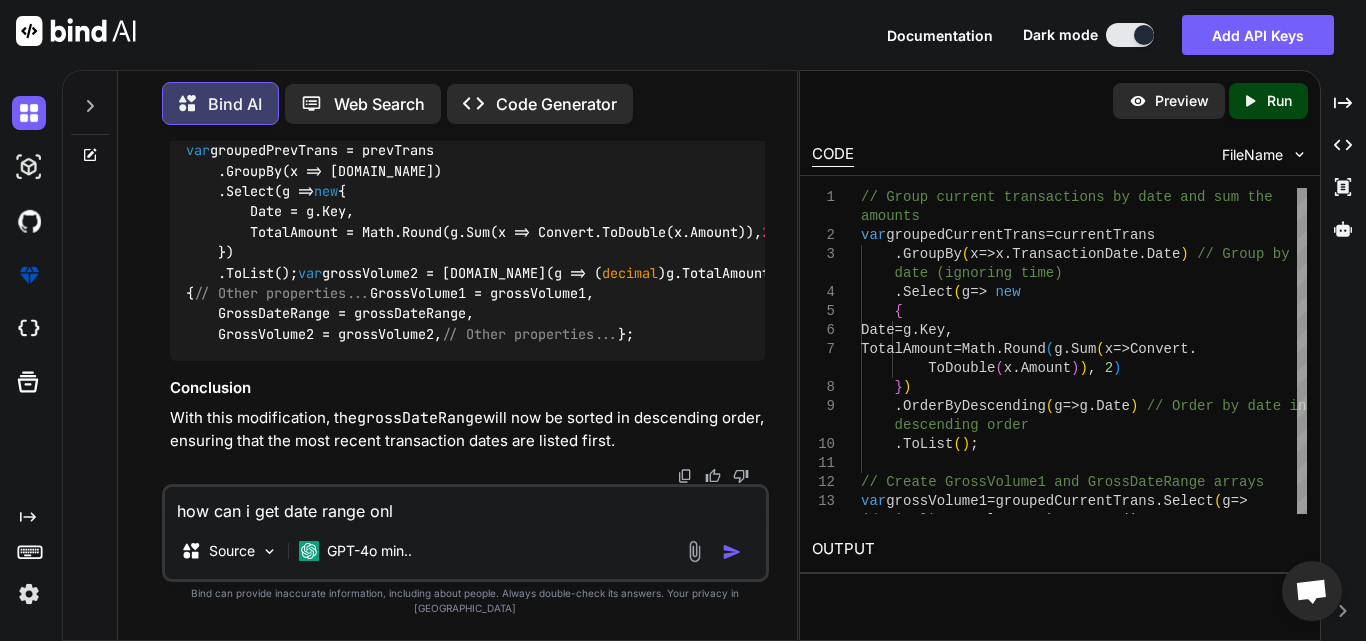 type on "how can i get date range only" 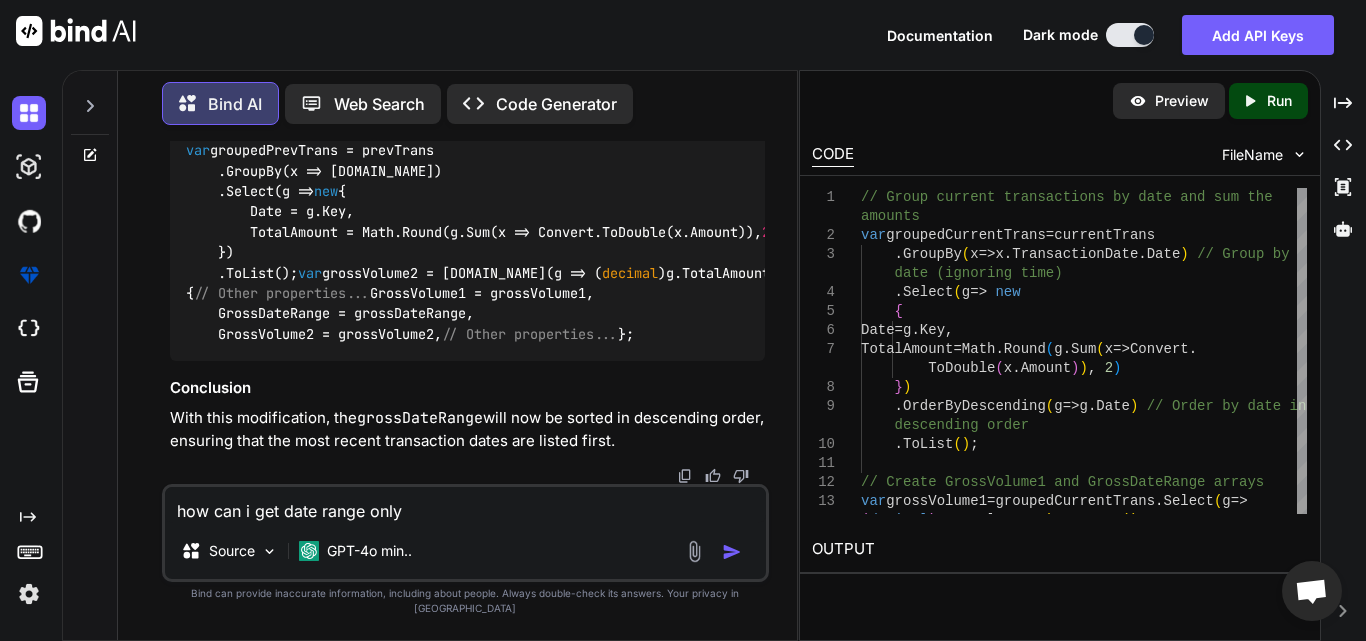 type on "how can i get date range only" 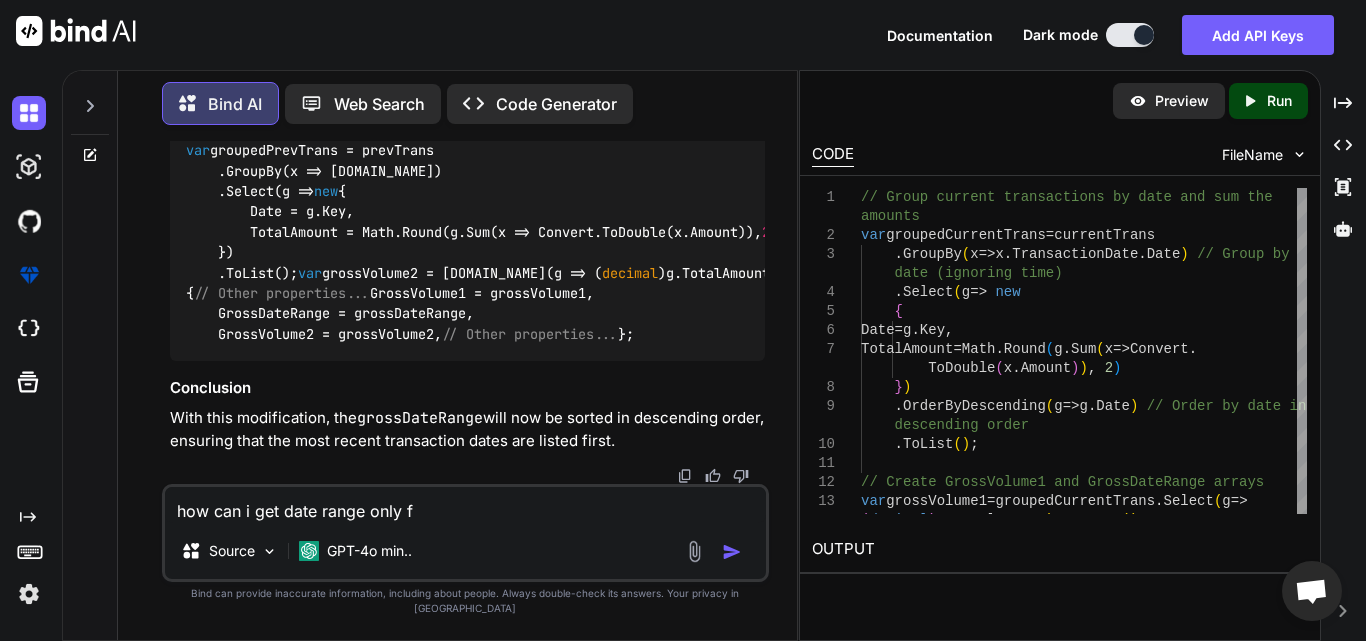 type on "how can i get date range only fo" 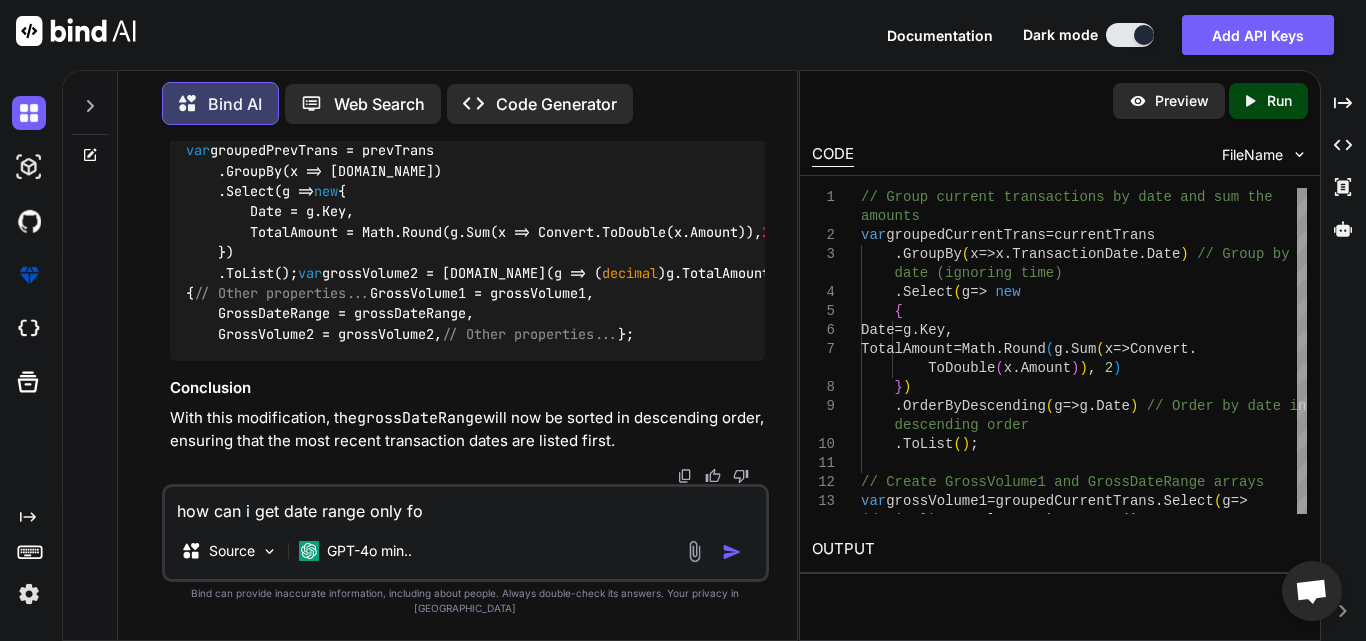 type on "x" 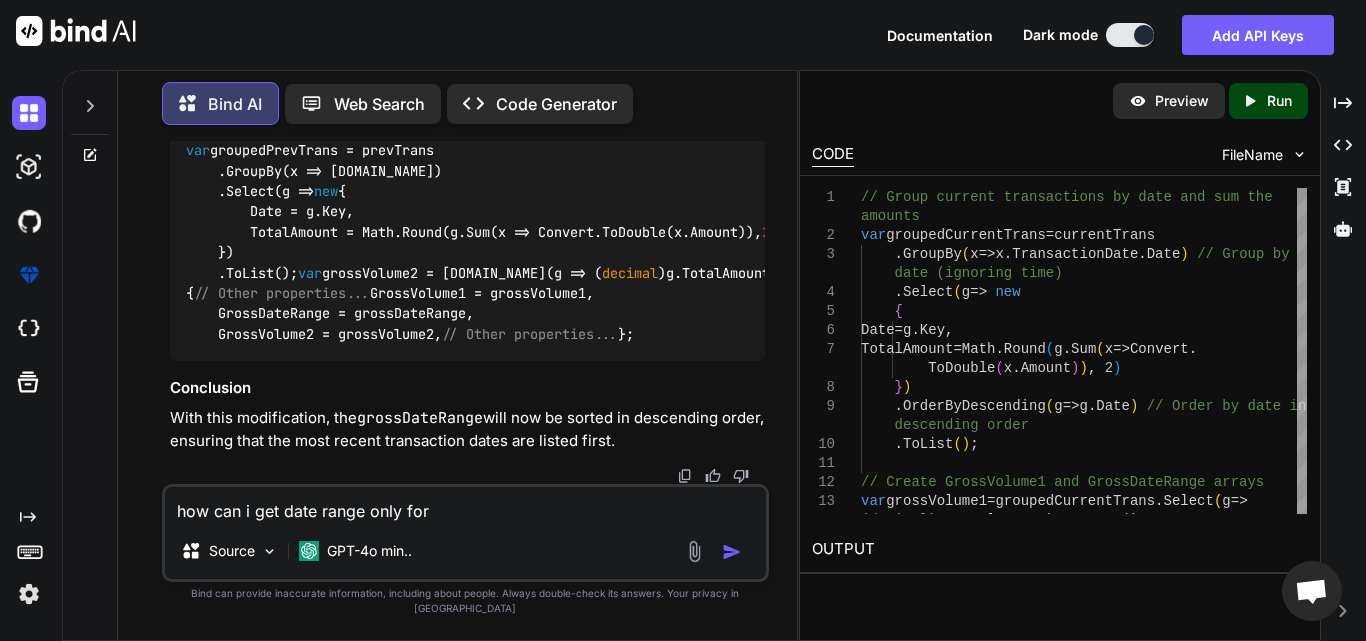 type on "how can i get date range only for" 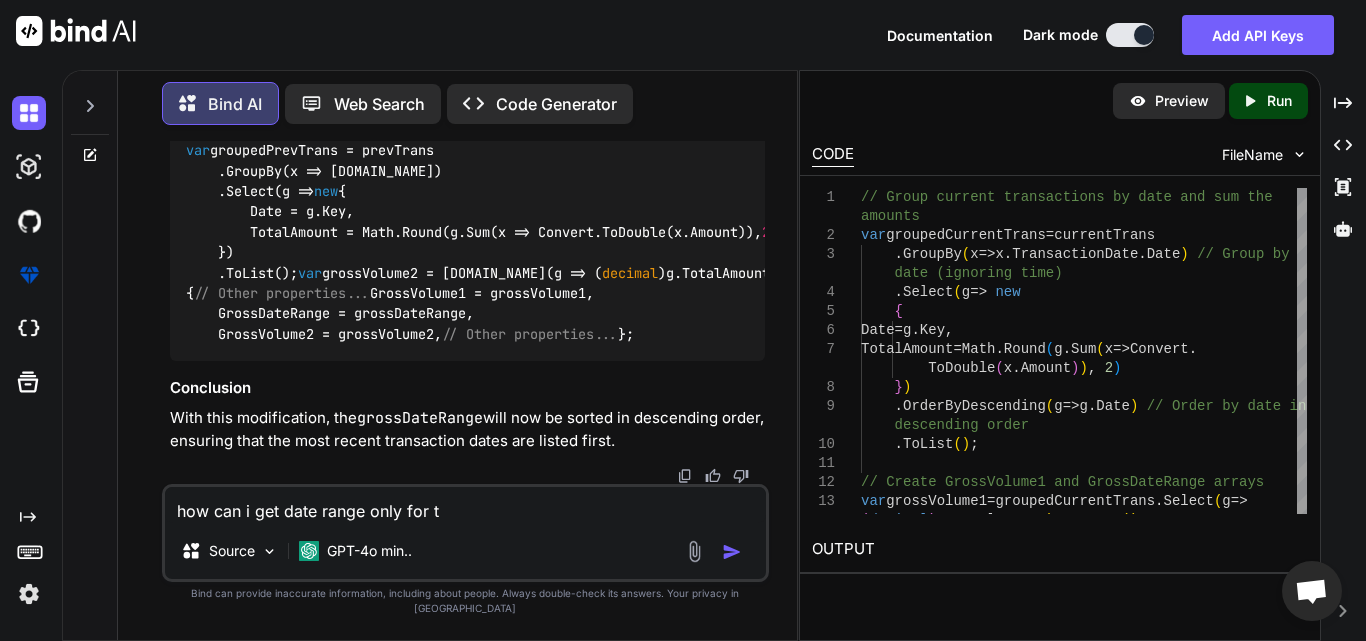 type on "how can i get date range only for to" 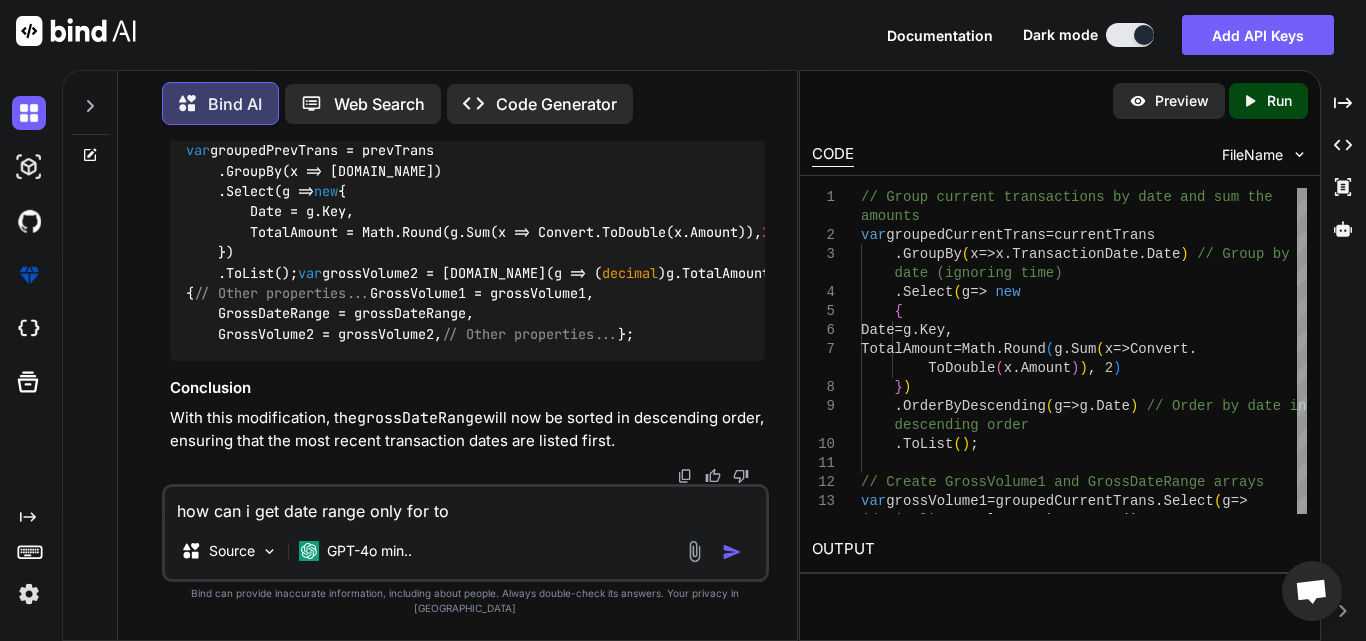 type on "how can i get date range only for [PERSON_NAME]" 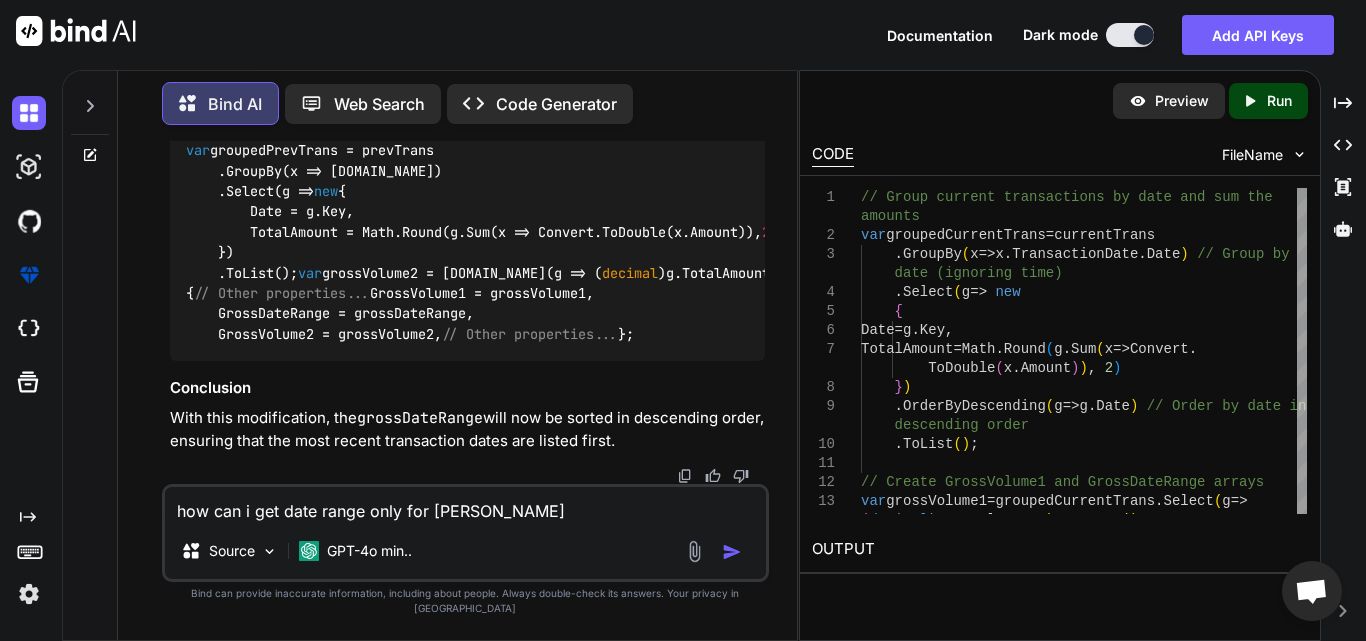type on "how can i get date range only for todY" 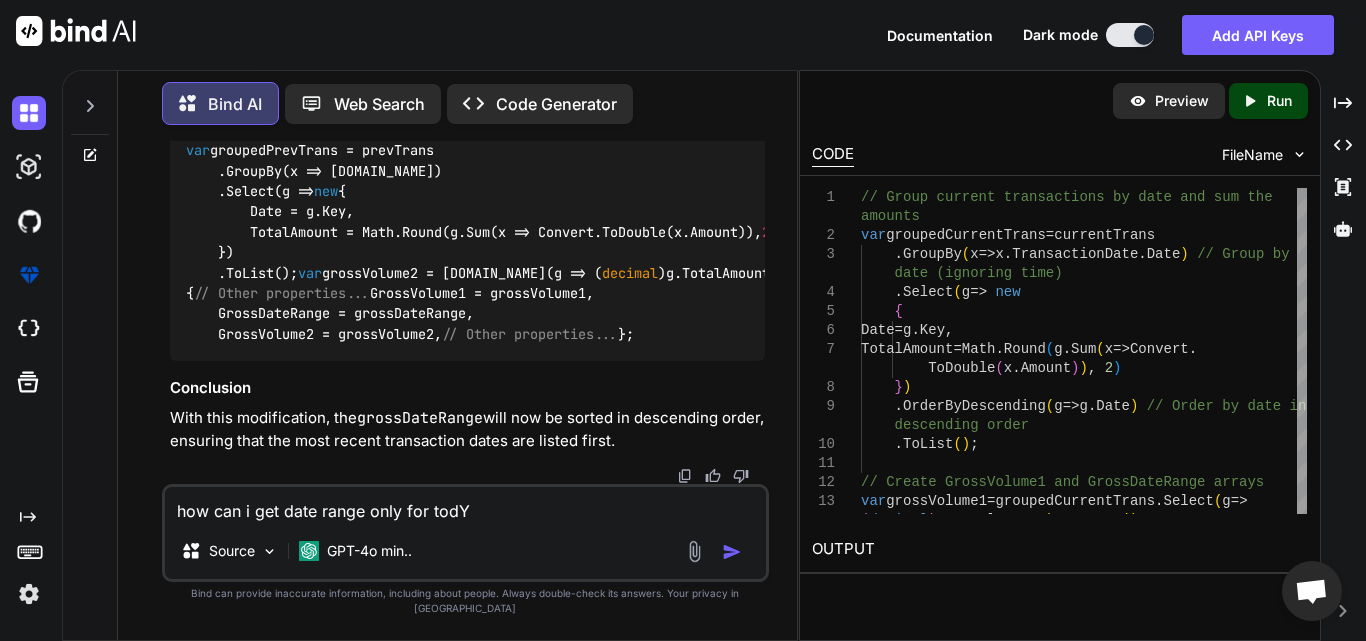 type on "how can i get date range only for todY" 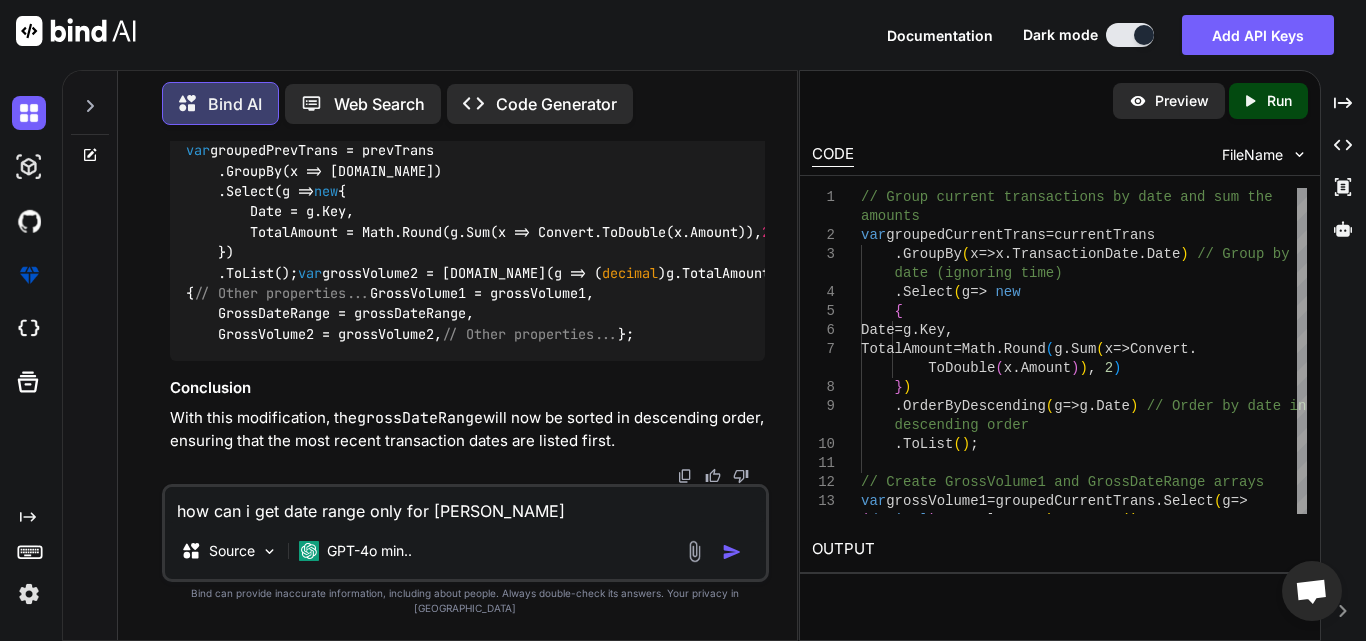 type on "how can i get date range only for toda" 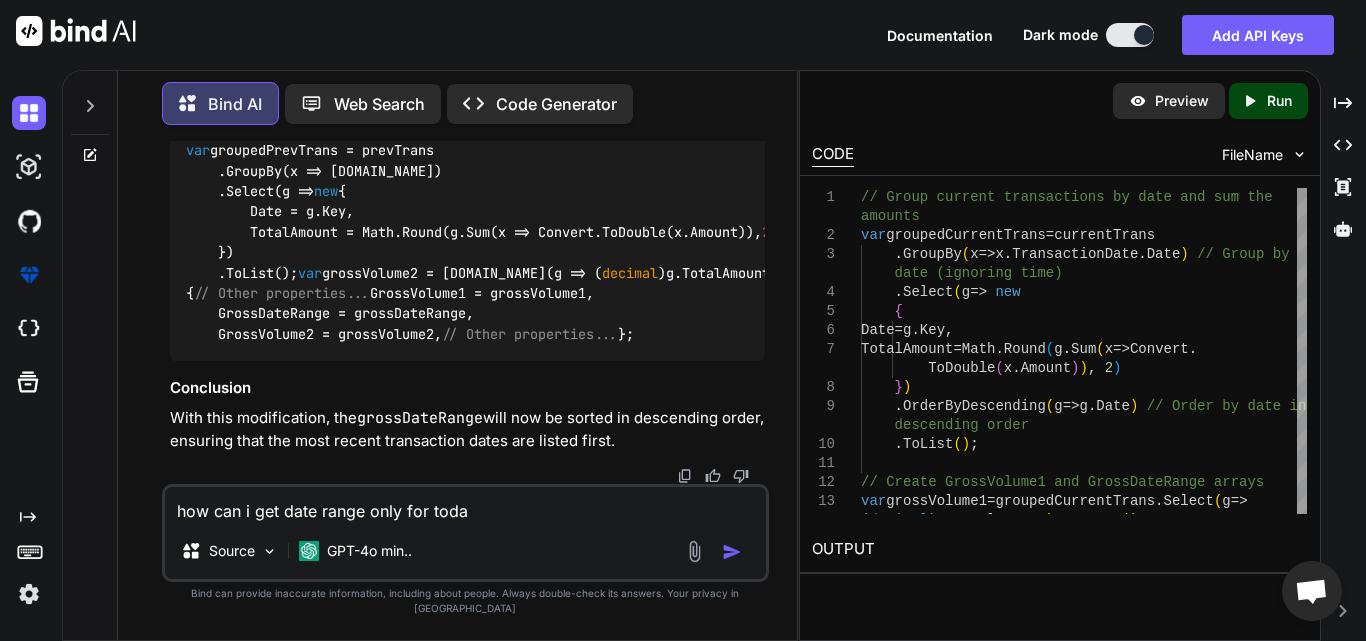 type on "how can i get date range only for [DATE]" 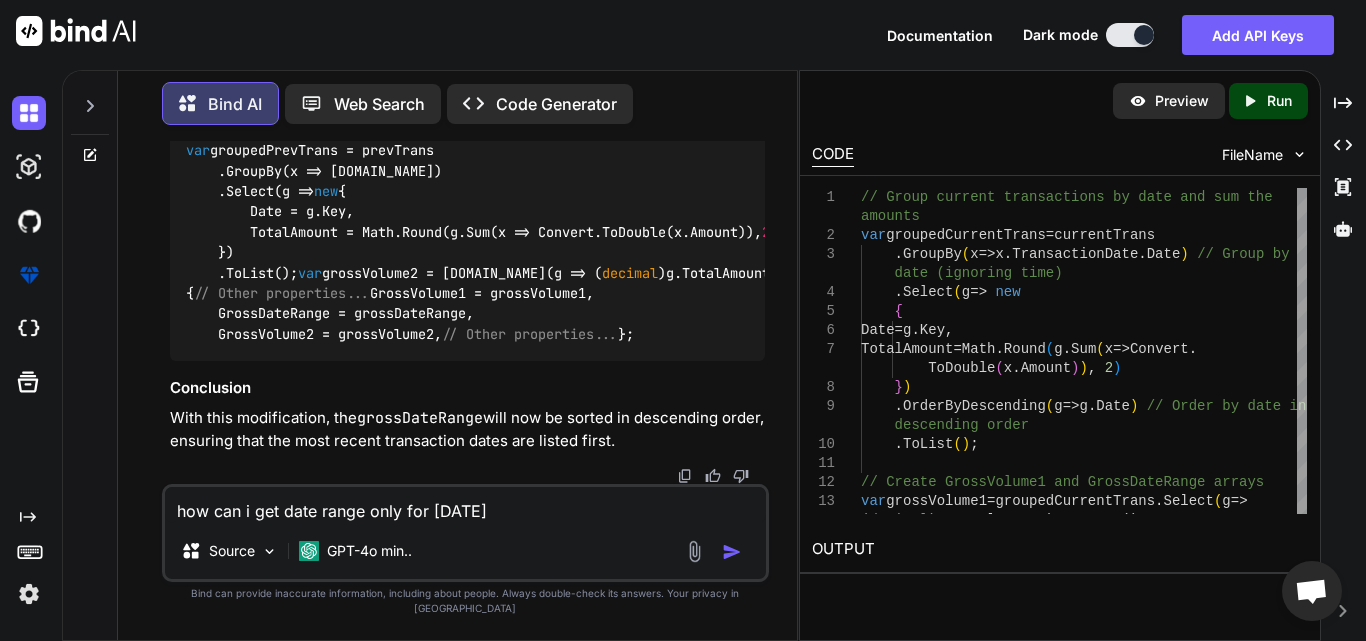 type on "how can i get date range only for [DATE]" 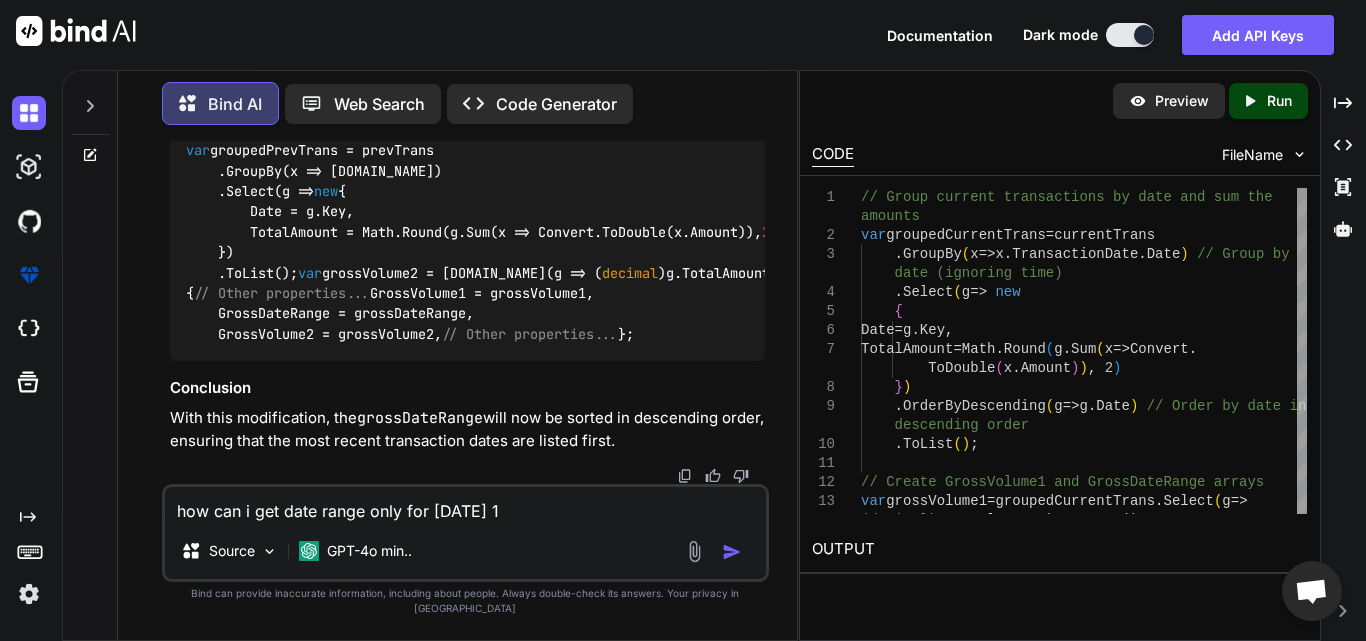 type on "how can i get date range only for [DATE] 12" 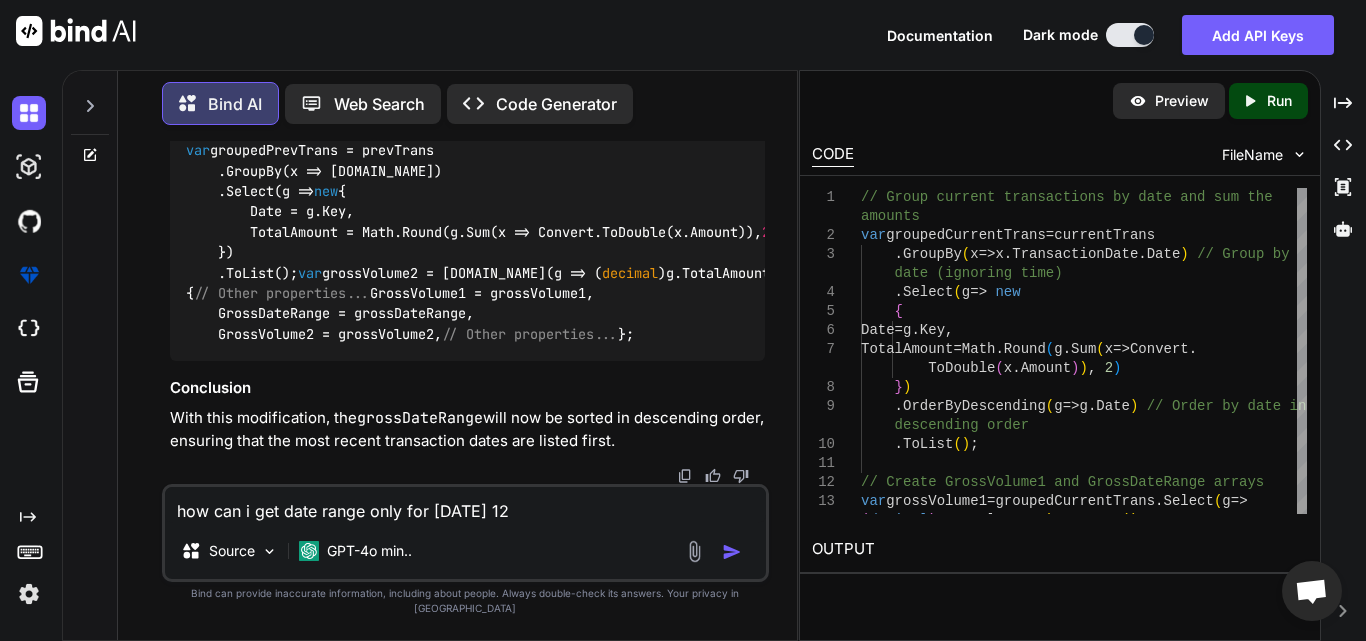 type on "how can i get date range only for [DATE] 12:" 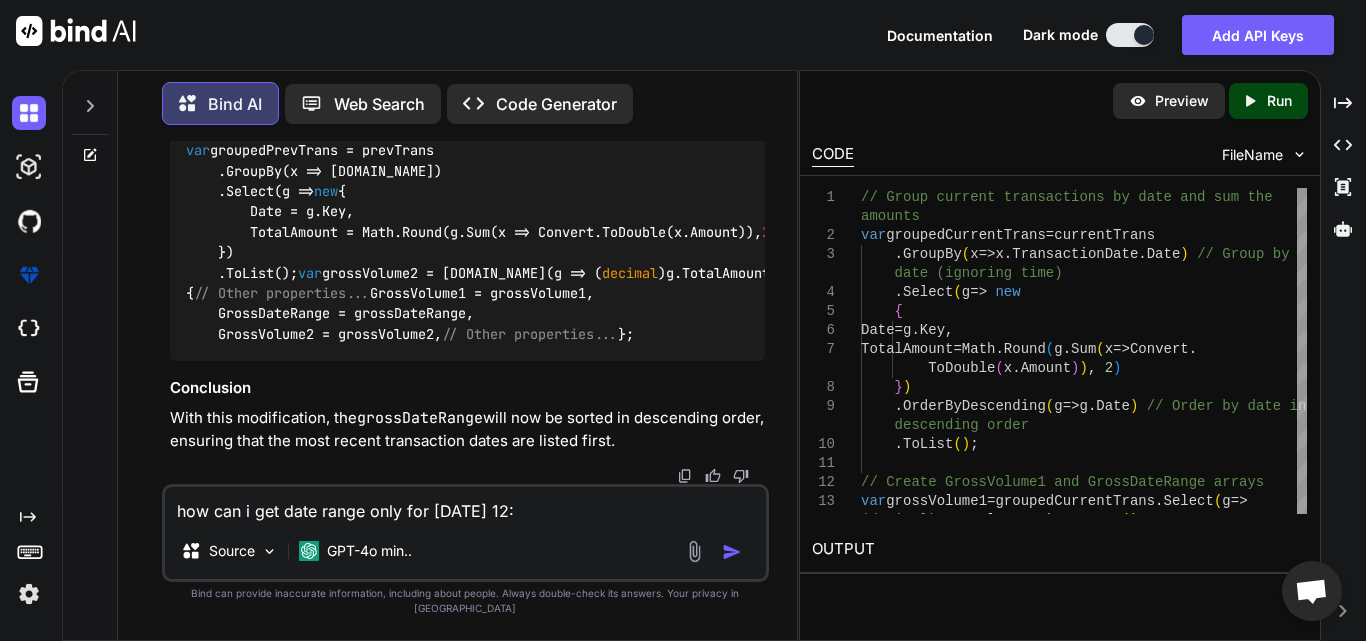 type on "how can i get date range only for [DATE] 12:0" 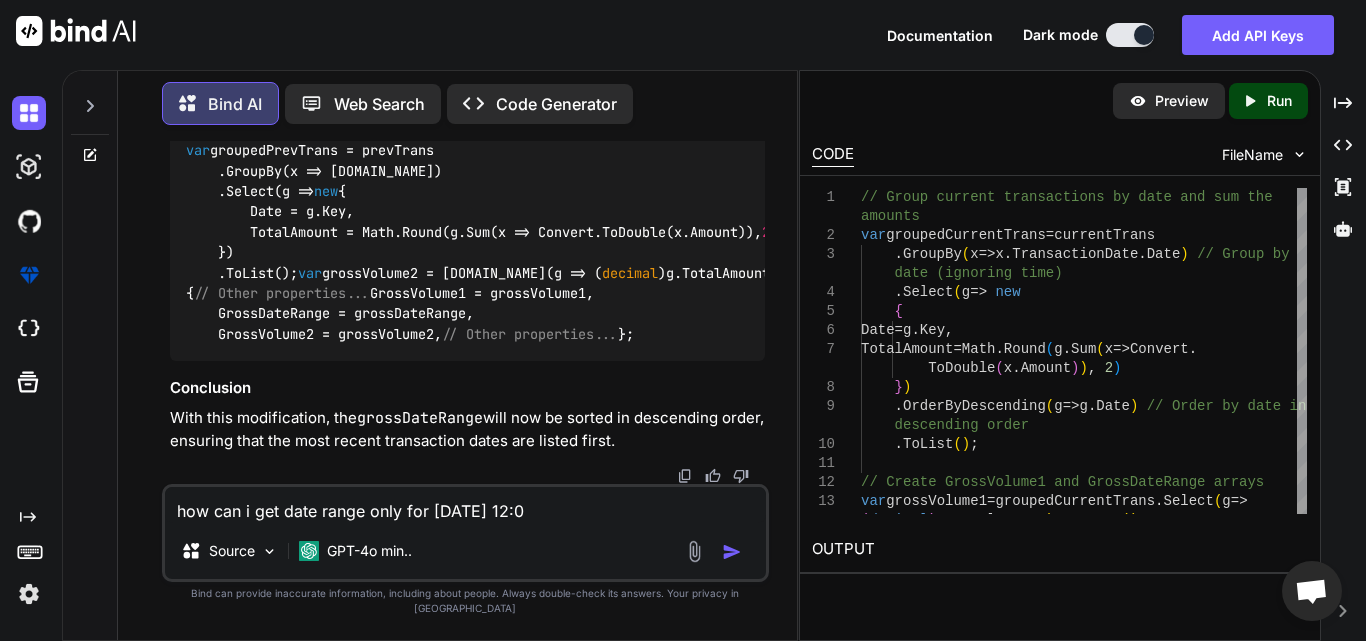 type on "how can i get date range only for [DATE] 12:00" 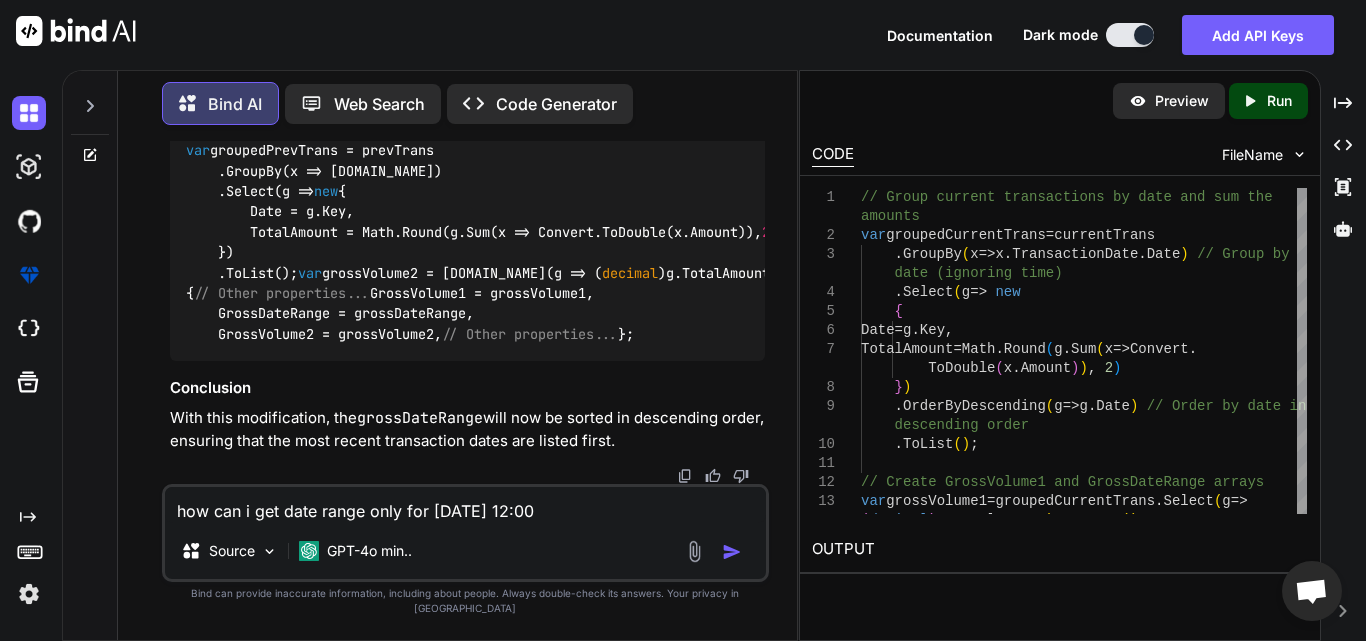 type on "how can i get date range only for [DATE] 12:00" 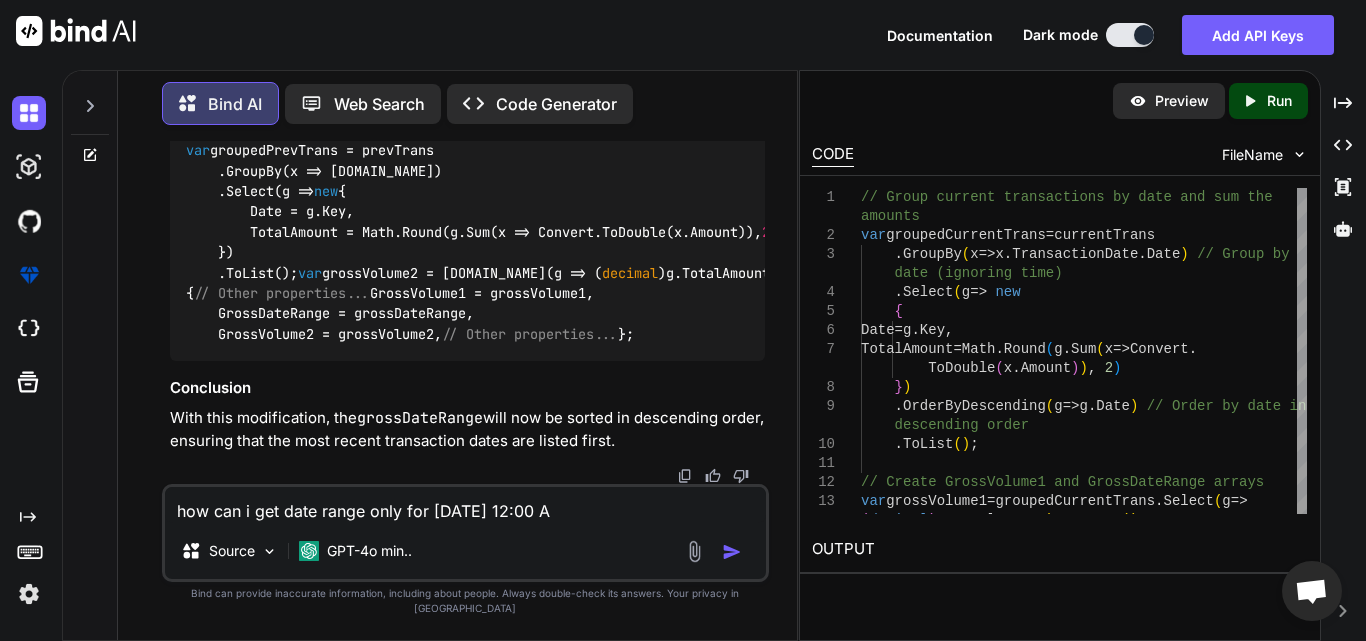 type on "how can i get date range only for [DATE] 12:00 Am" 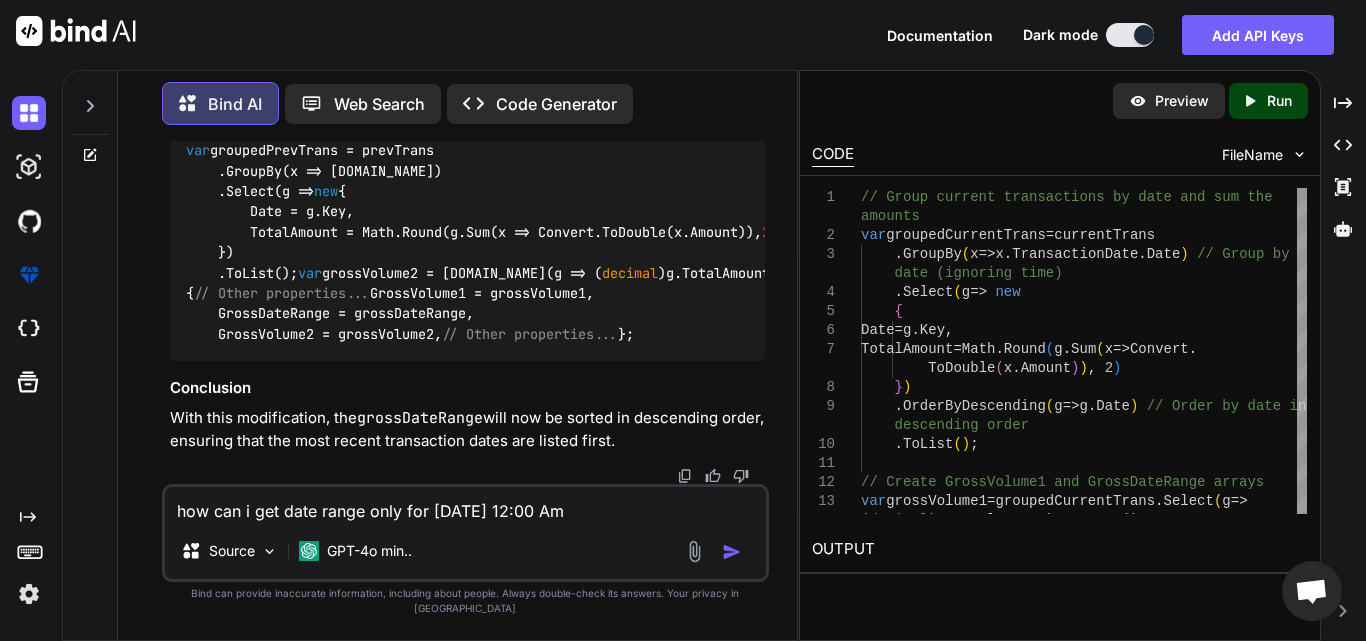 type on "how can i get date range only for [DATE] 12:00 A" 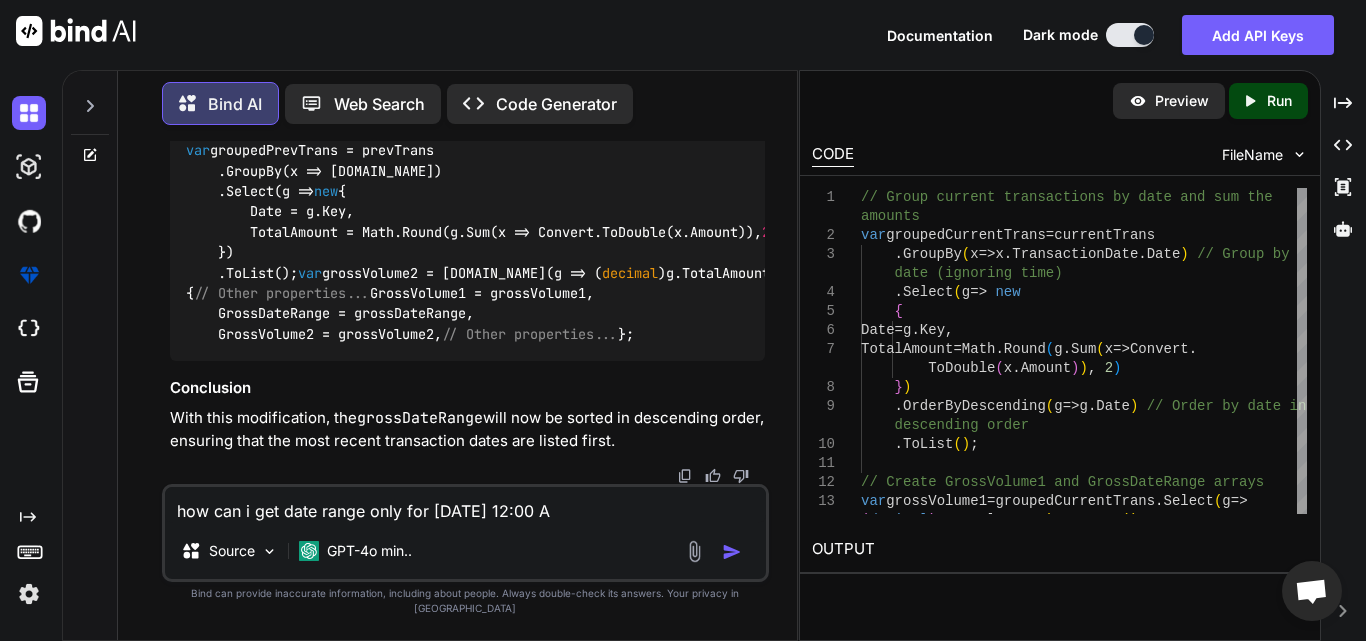 type on "how can i get date range only for [DATE] 12:00" 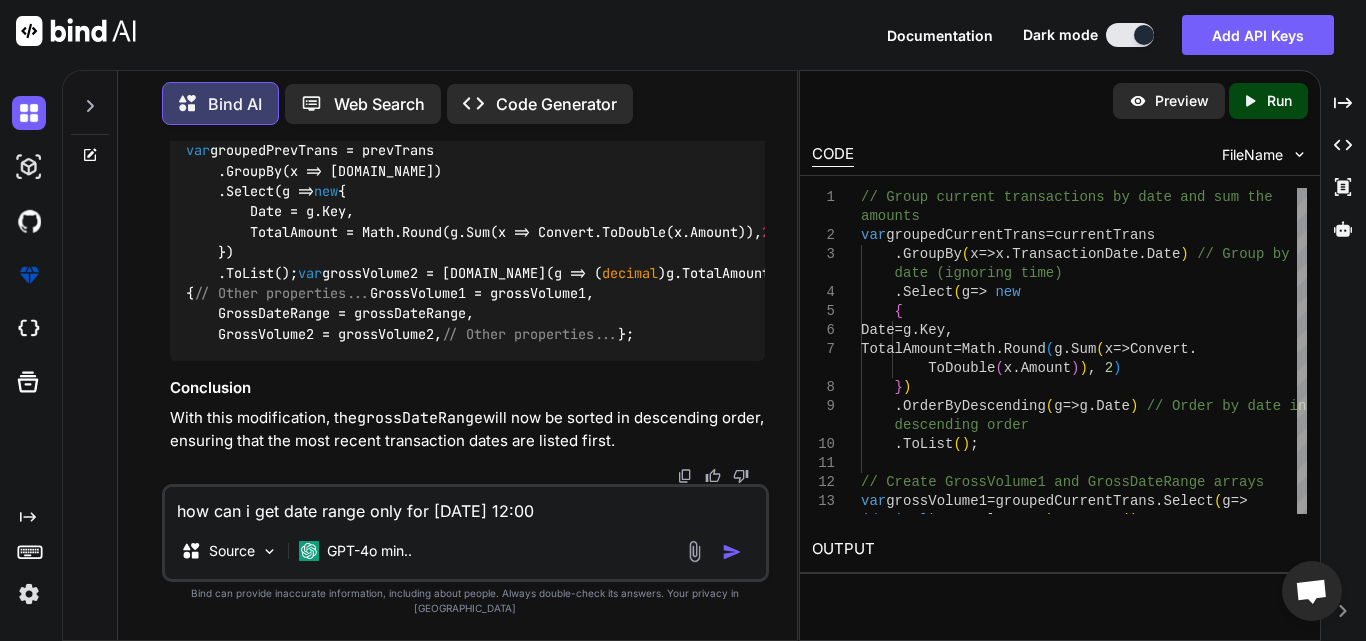 type on "how can i get date range only for [DATE] 12:00 a" 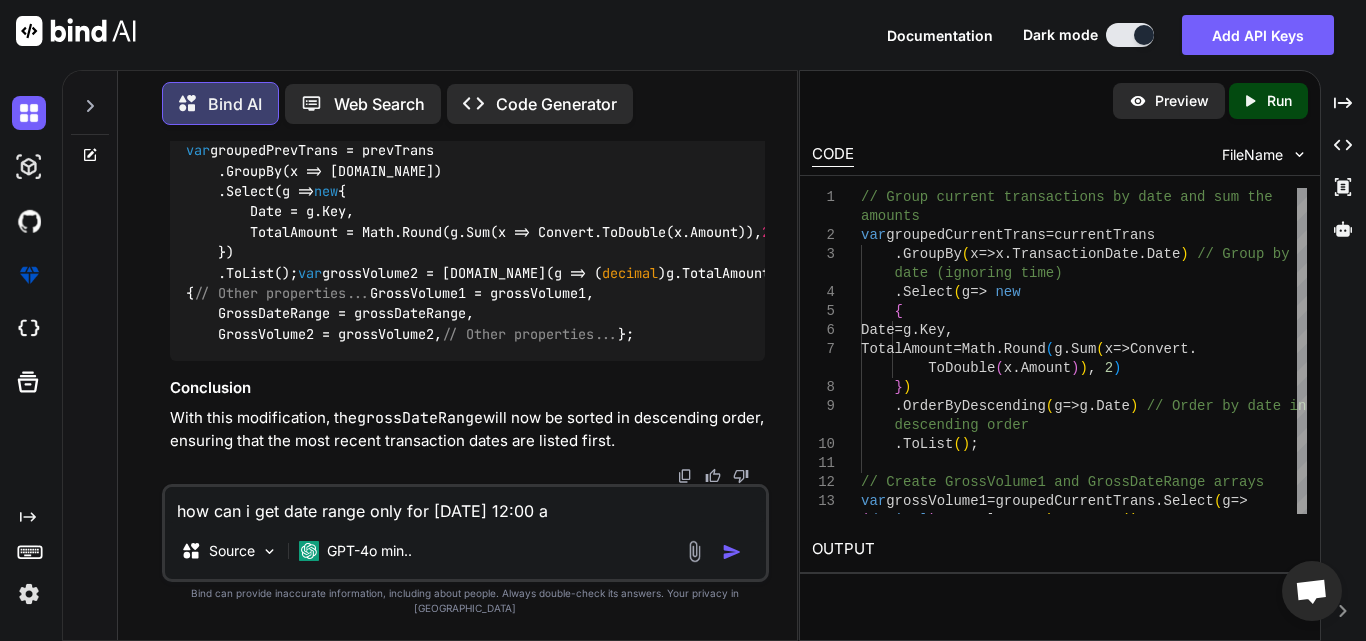 type on "how can i get date range only for [DATE] 12:00 am" 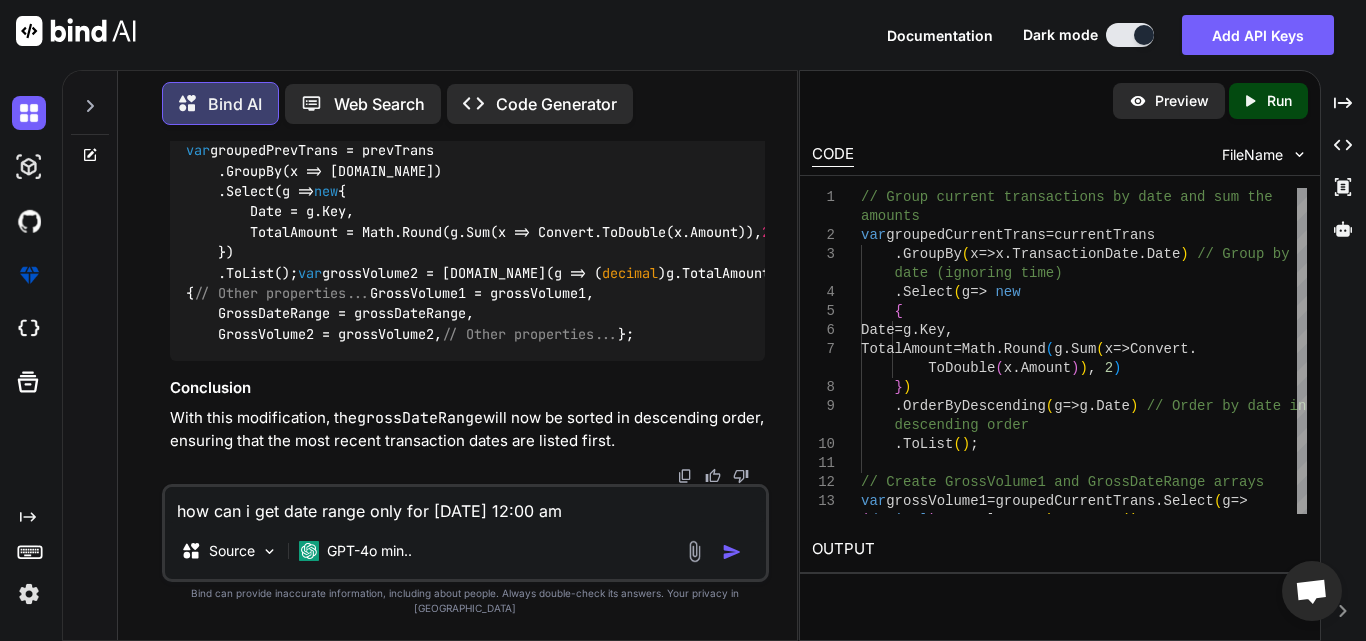 type on "how can i get date range only for [DATE] 12:00 am" 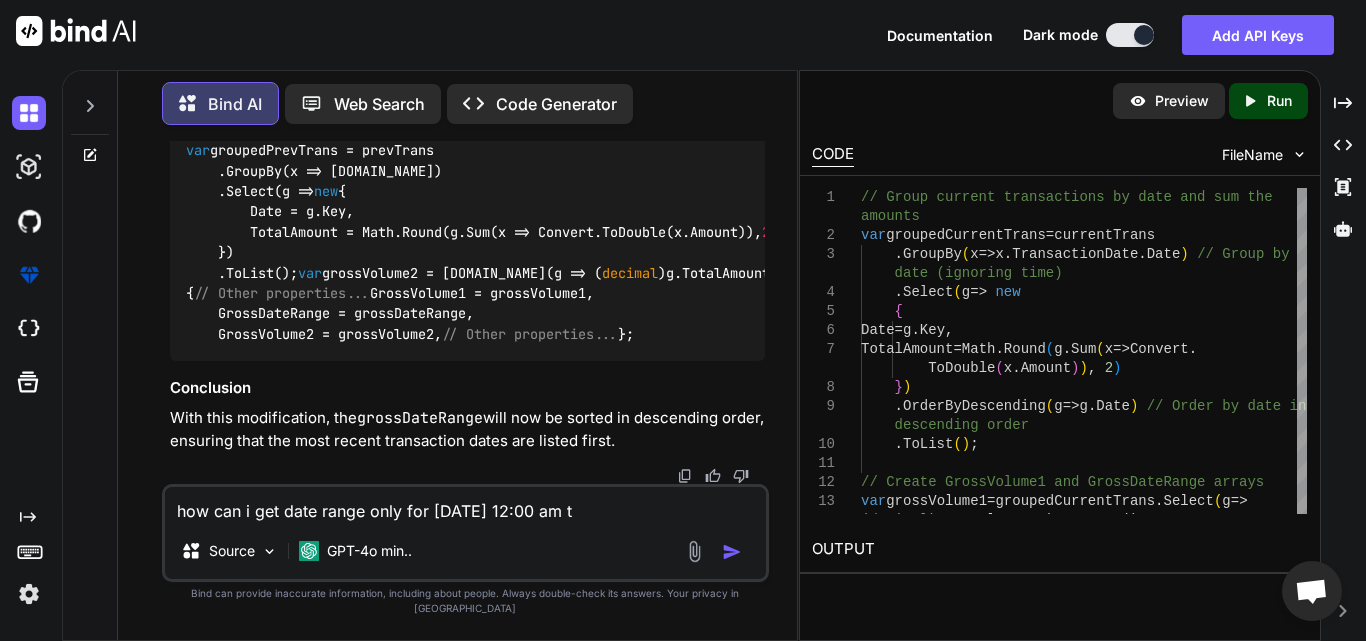 type on "how can i get date range only for [DATE] 12:00 am to" 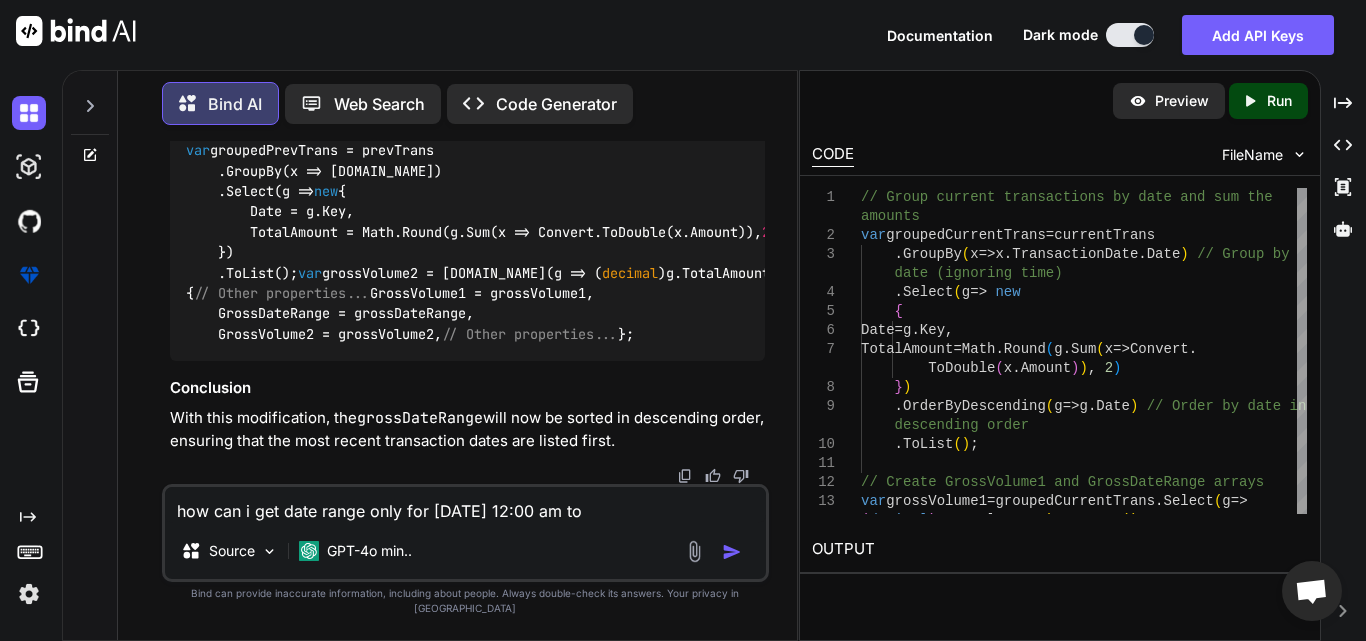 type on "how can i get date range only for [DATE] 12:00 am to" 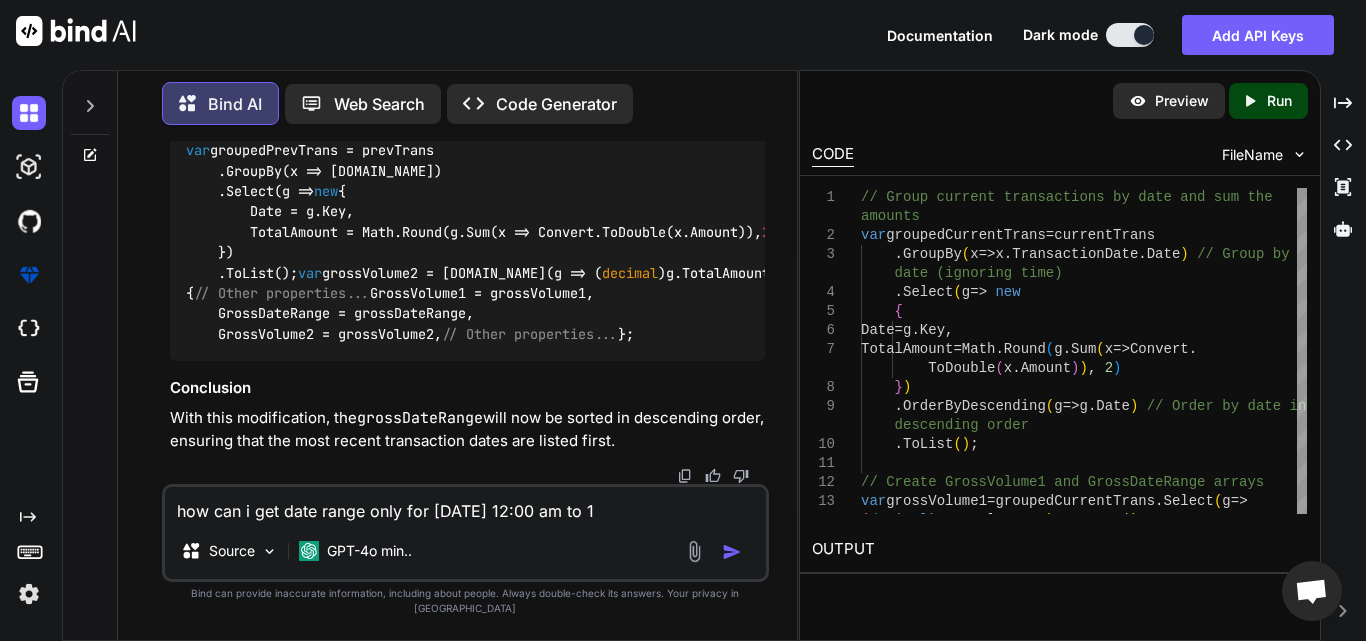 type on "how can i get date range only for [DATE] 12:00 am to 11" 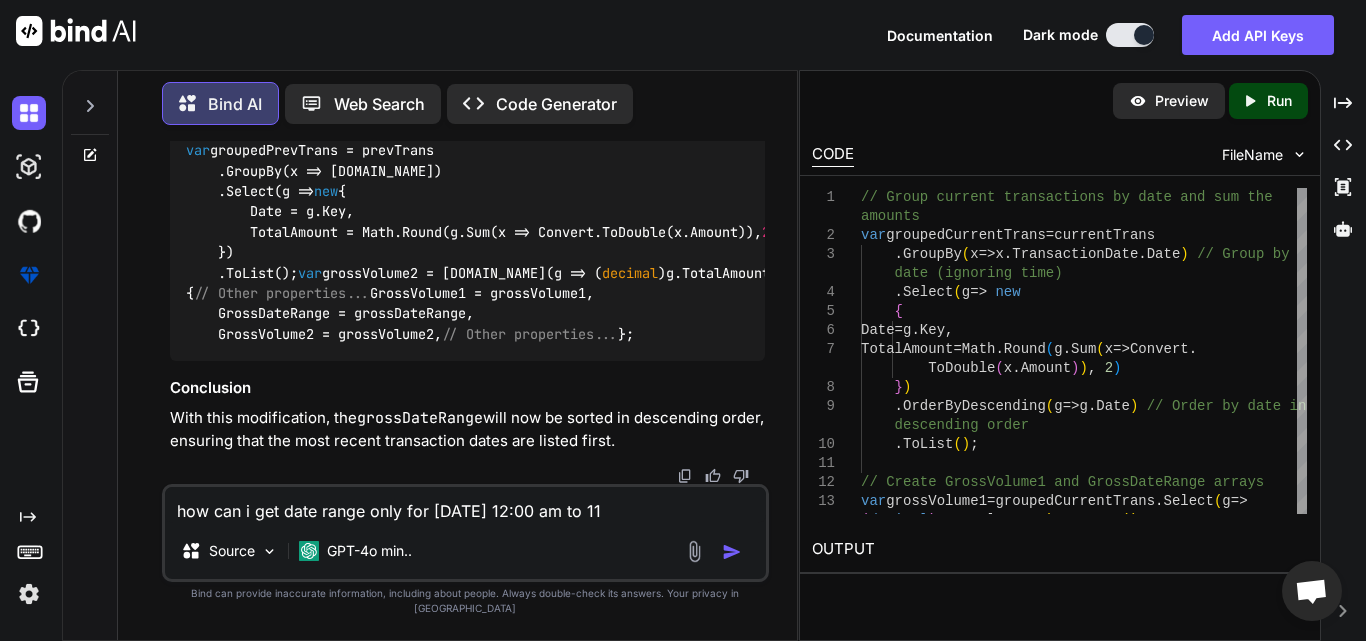 type on "how can i get date range only for [DATE] 12:00 am to 11:" 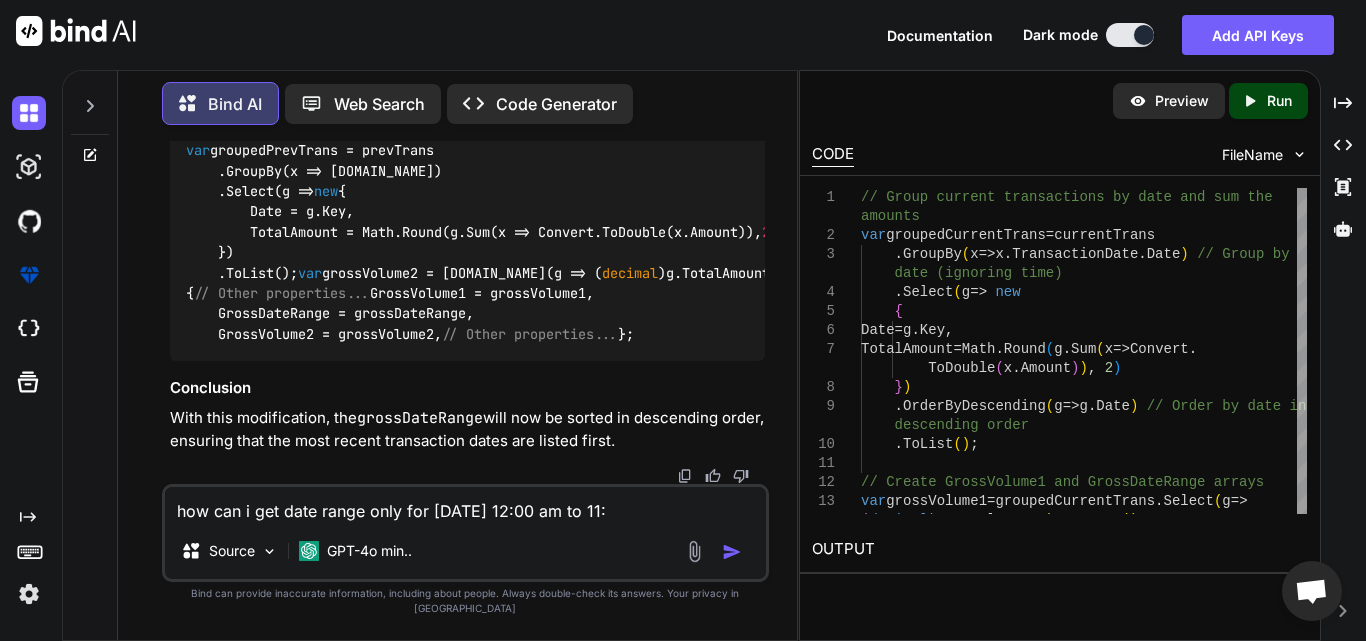 type on "how can i get date range only for [DATE] 12:00 am to 11:5" 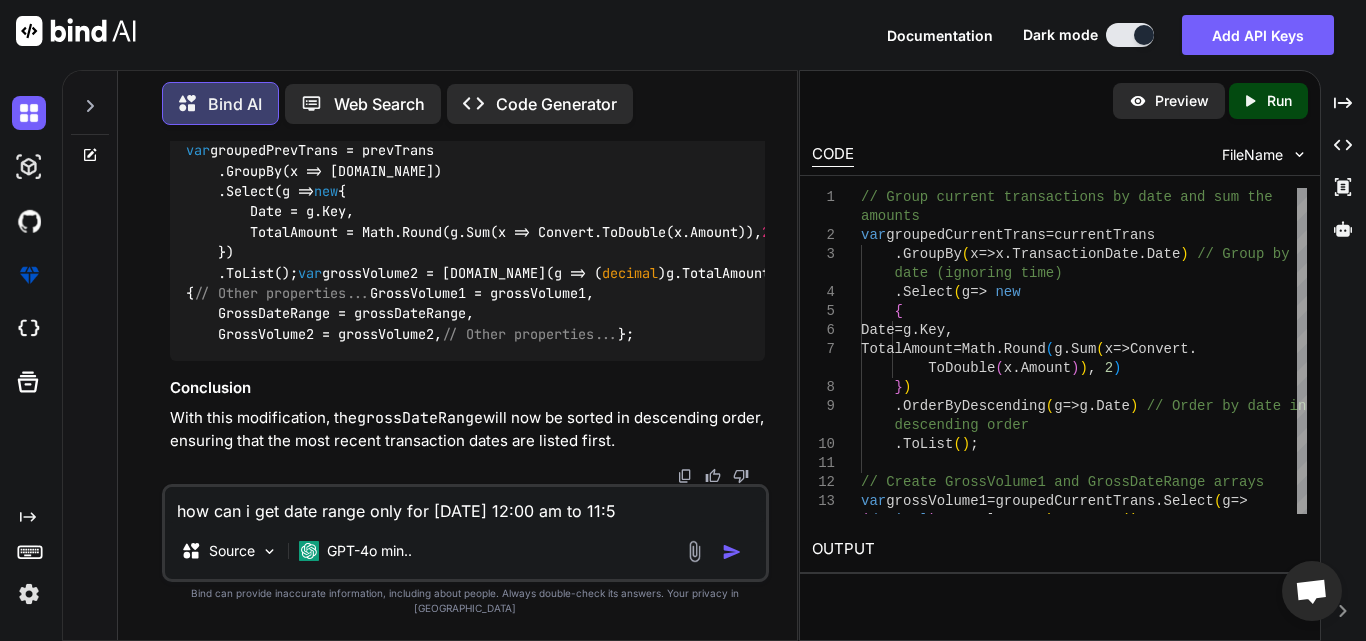 type on "how can i get date range only for [DATE] 12:00 am to 11:59" 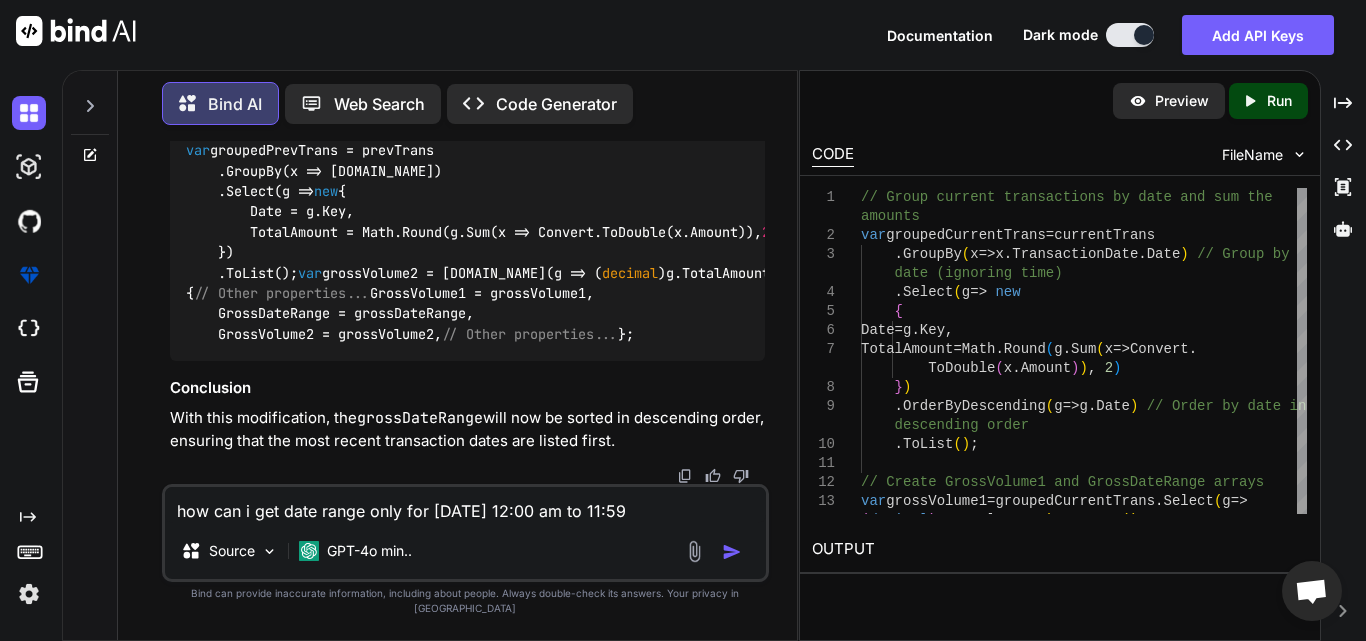 type on "how can i get date range only for [DATE] 12:00 am to 11:59p" 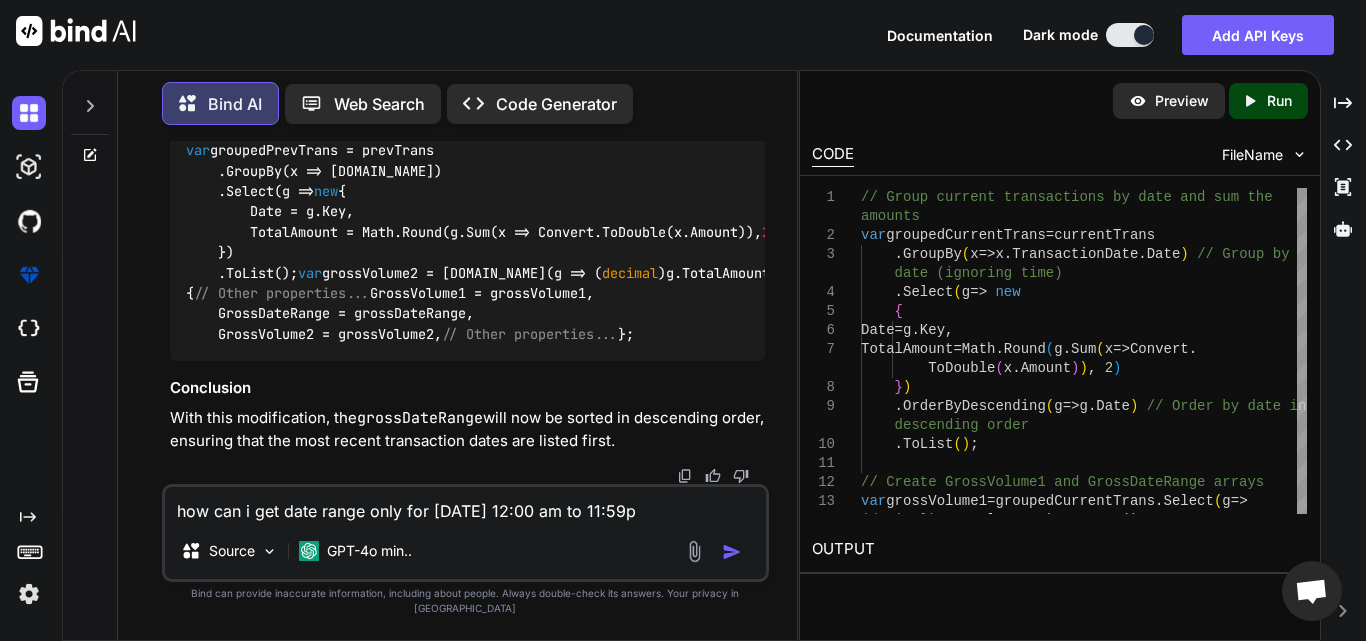type on "how can i get date range only for [DATE] 12:00 am to 11:59pm" 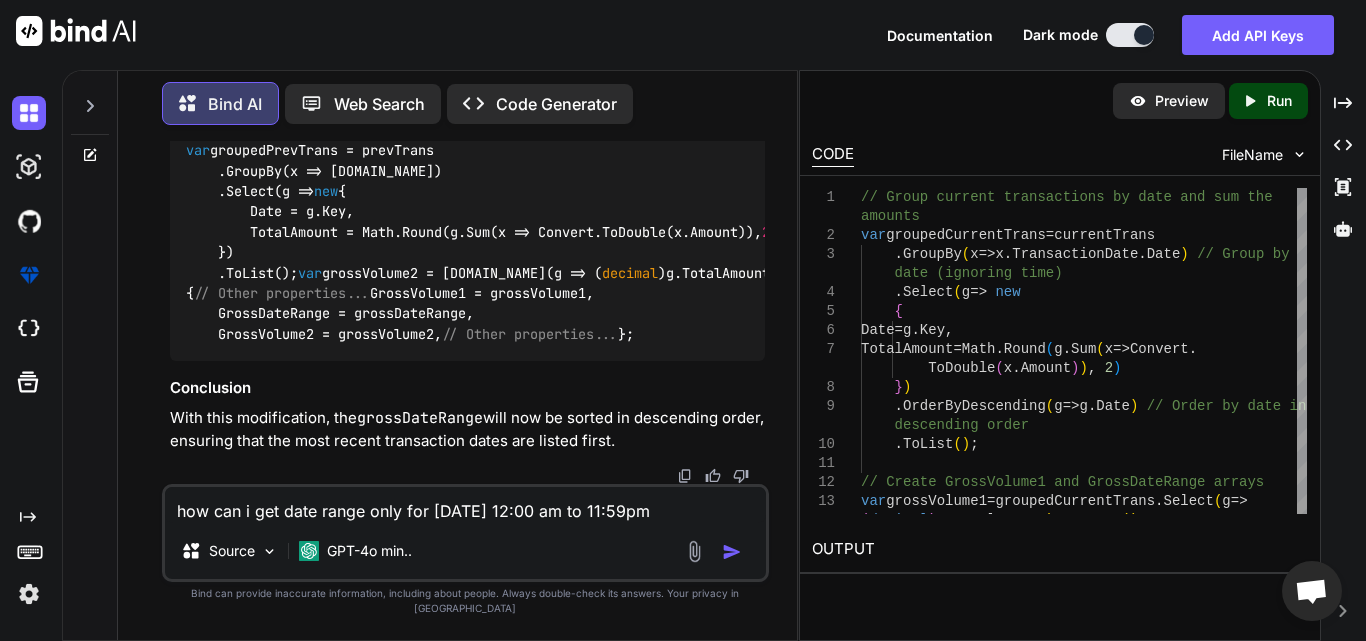type on "how can i get date range only for [DATE] 12:00 am to 11:59 pm" 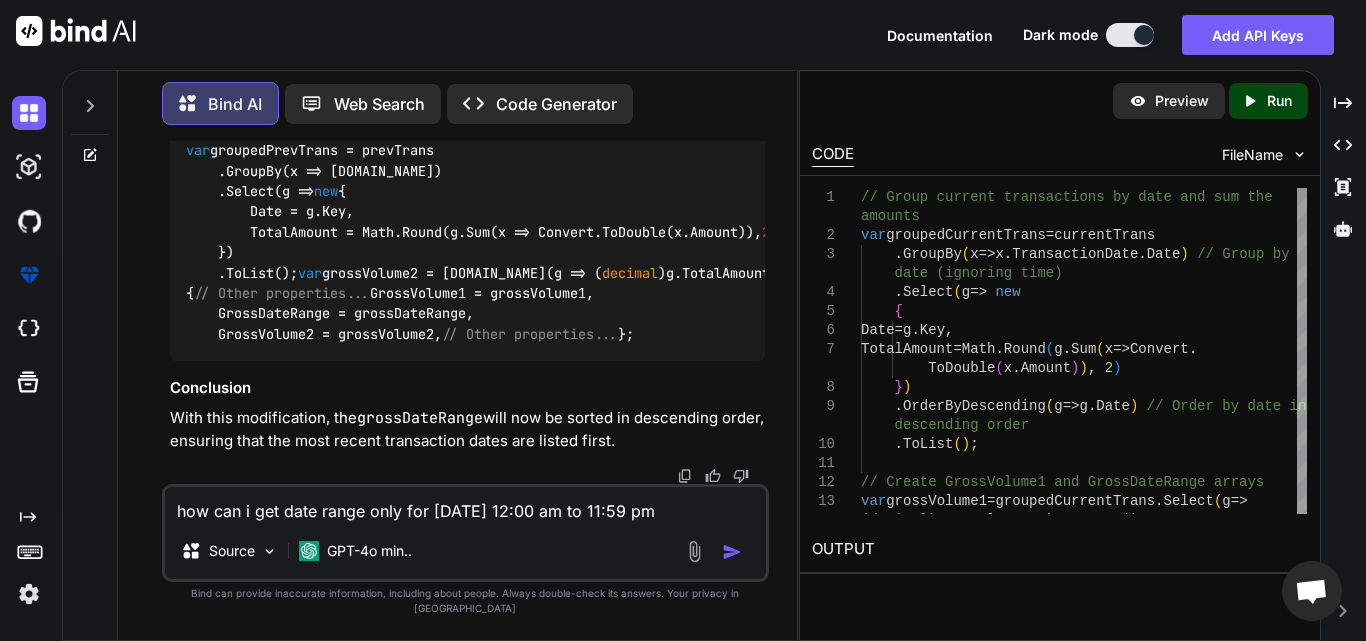 type on "how can i get date range only for [DATE] 12:00 am to 11:59 pm" 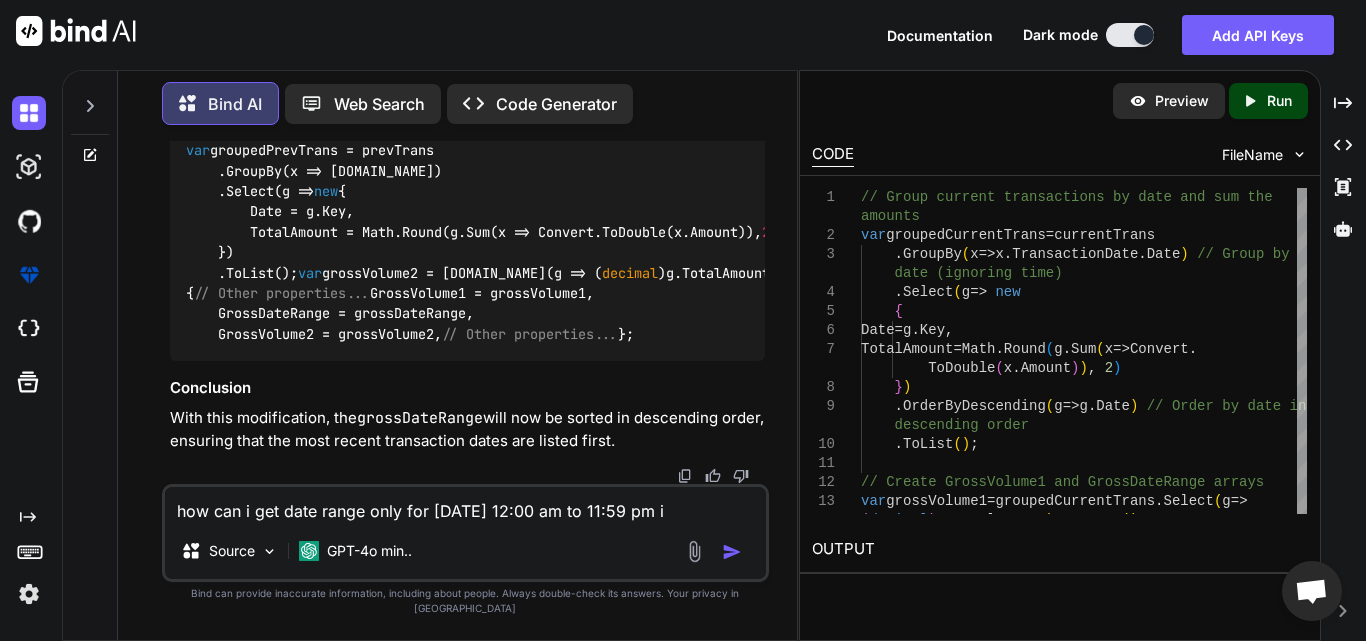 type on "how can i get date range only for [DATE] 12:00 am to 11:59 pm in" 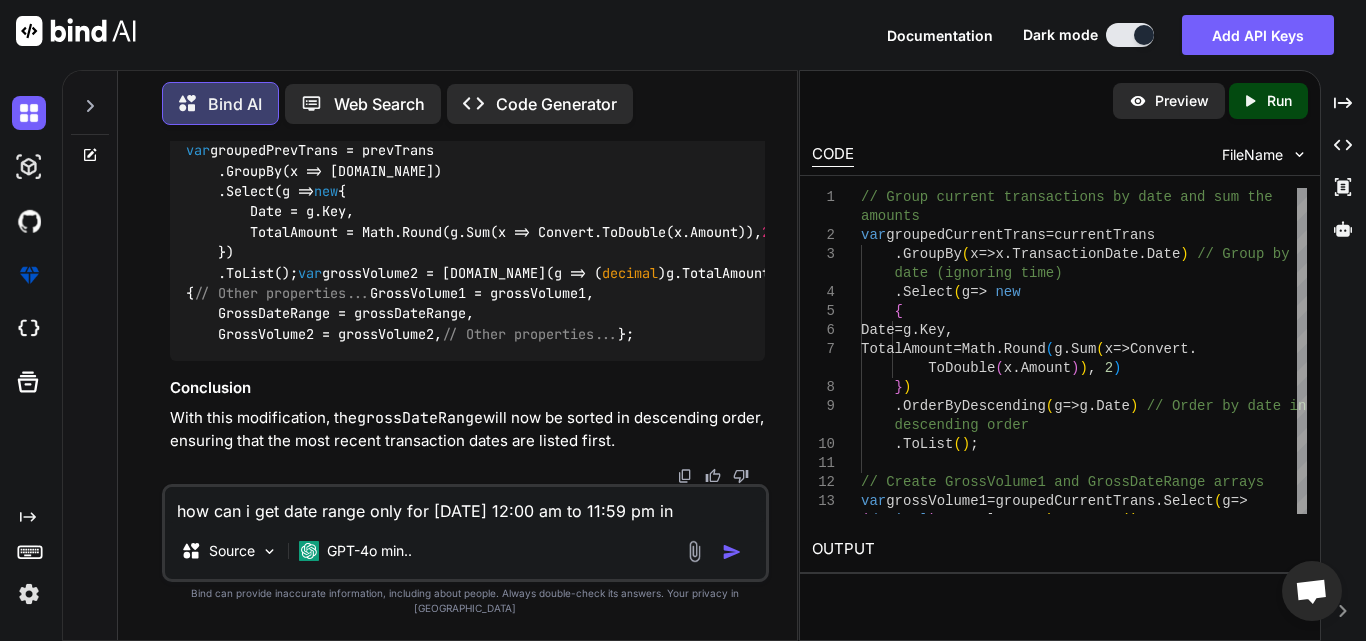 type on "how can i get date range only for [DATE] 12:00 am to 11:59 pm in" 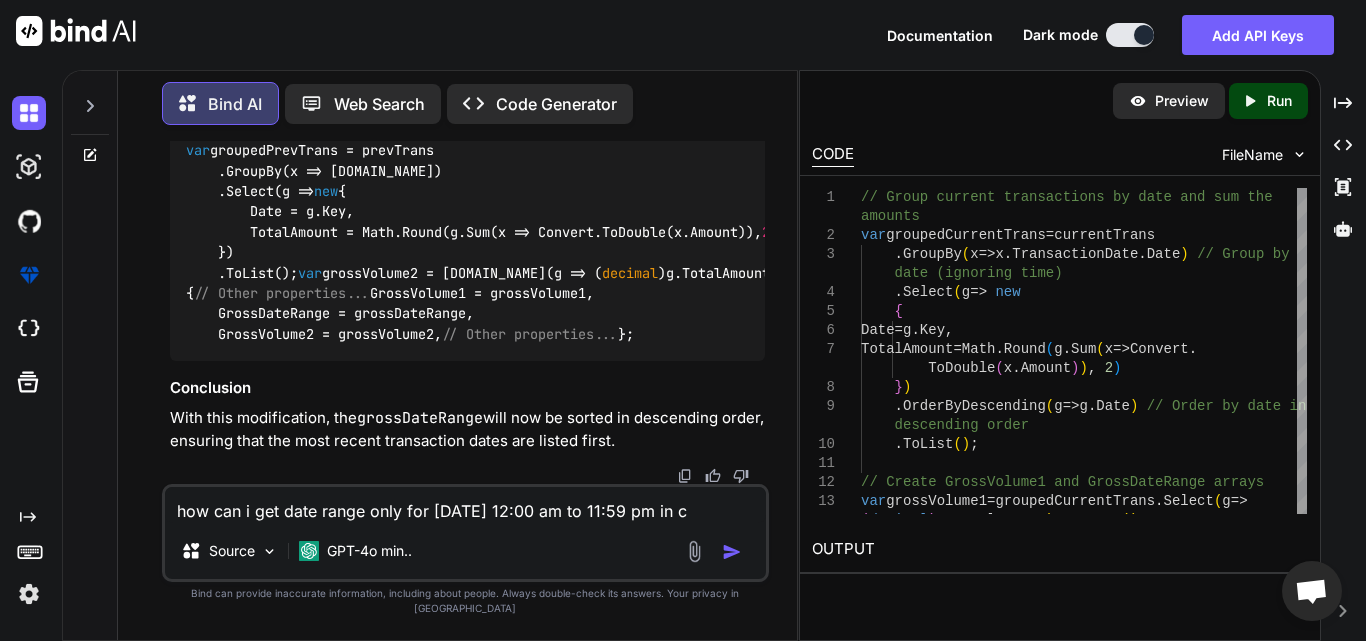 type on "how can i get date range only for [DATE] 12:00 am to 11:59 pm in c#" 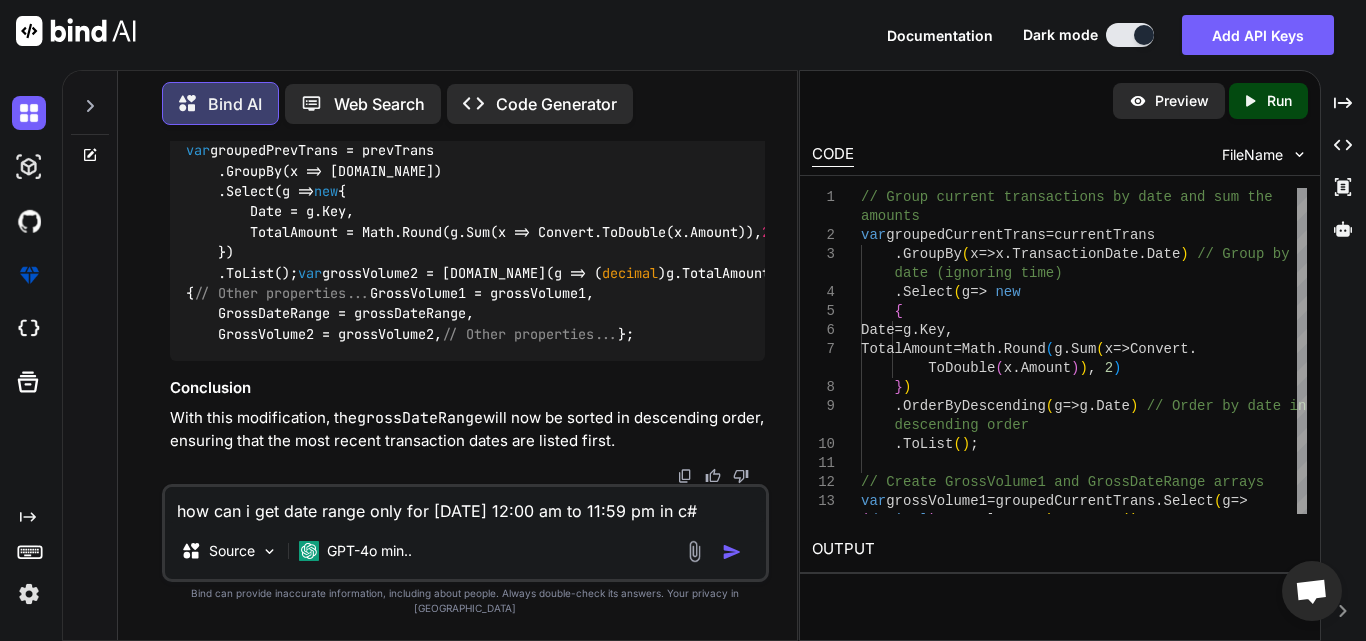 type on "x" 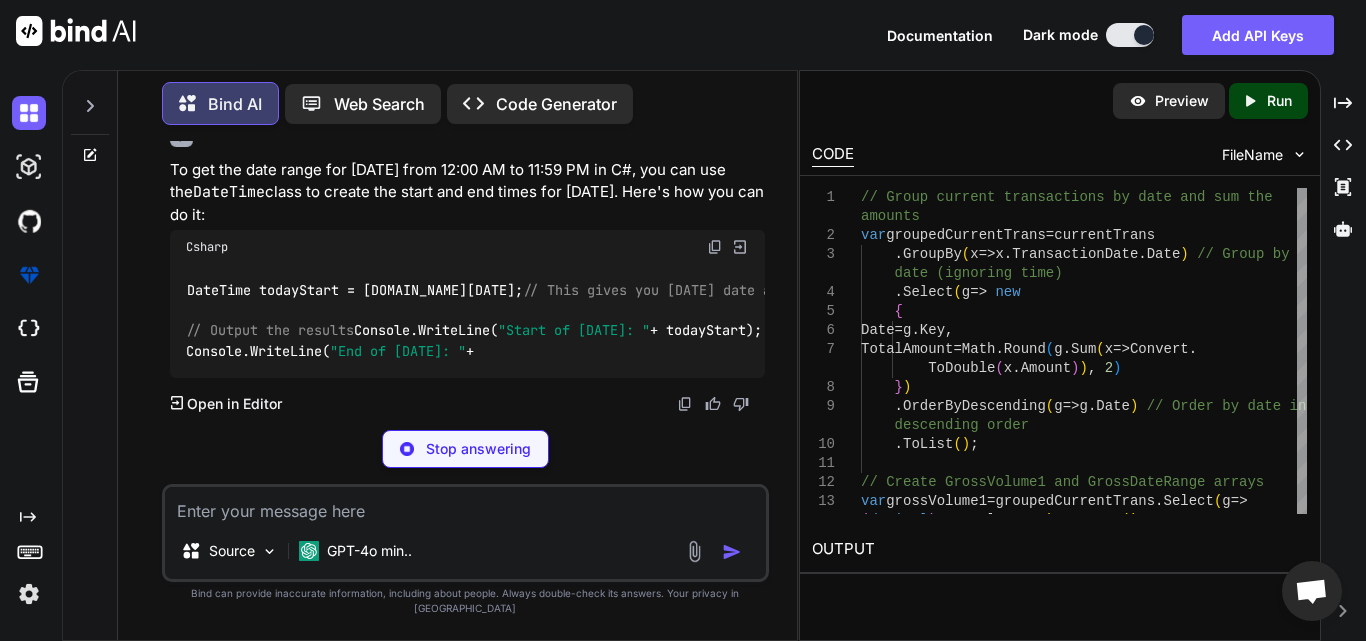 scroll, scrollTop: 14007, scrollLeft: 0, axis: vertical 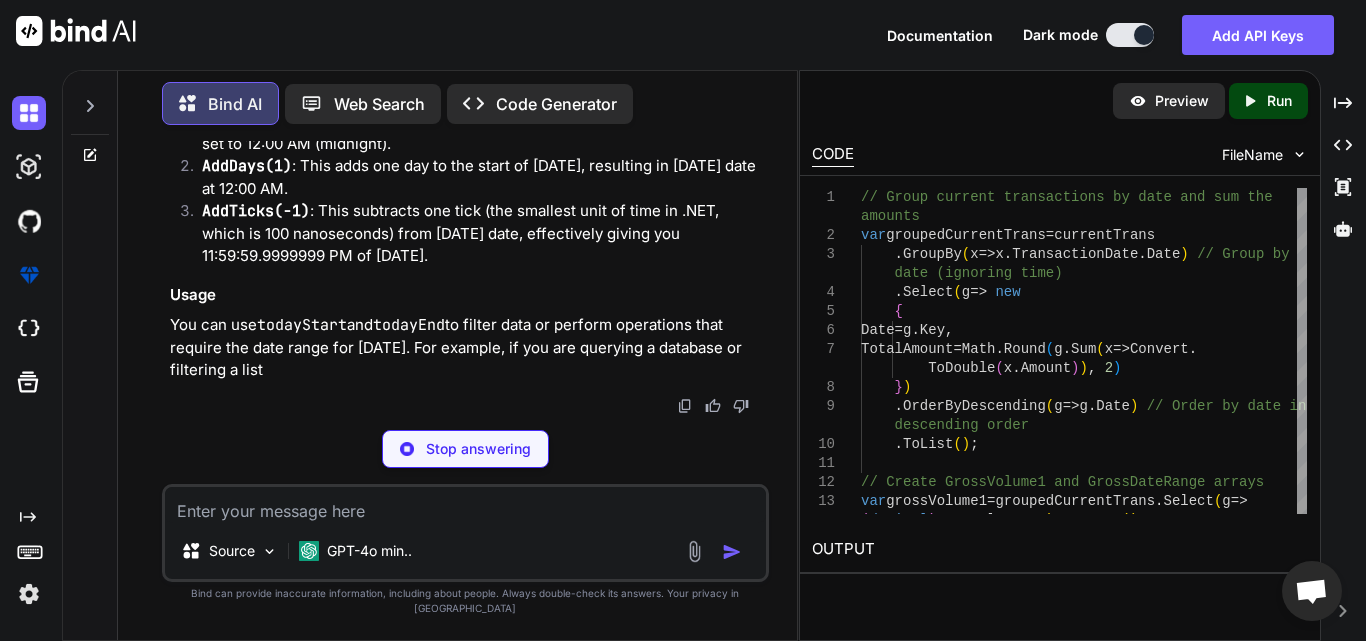 type on "x" 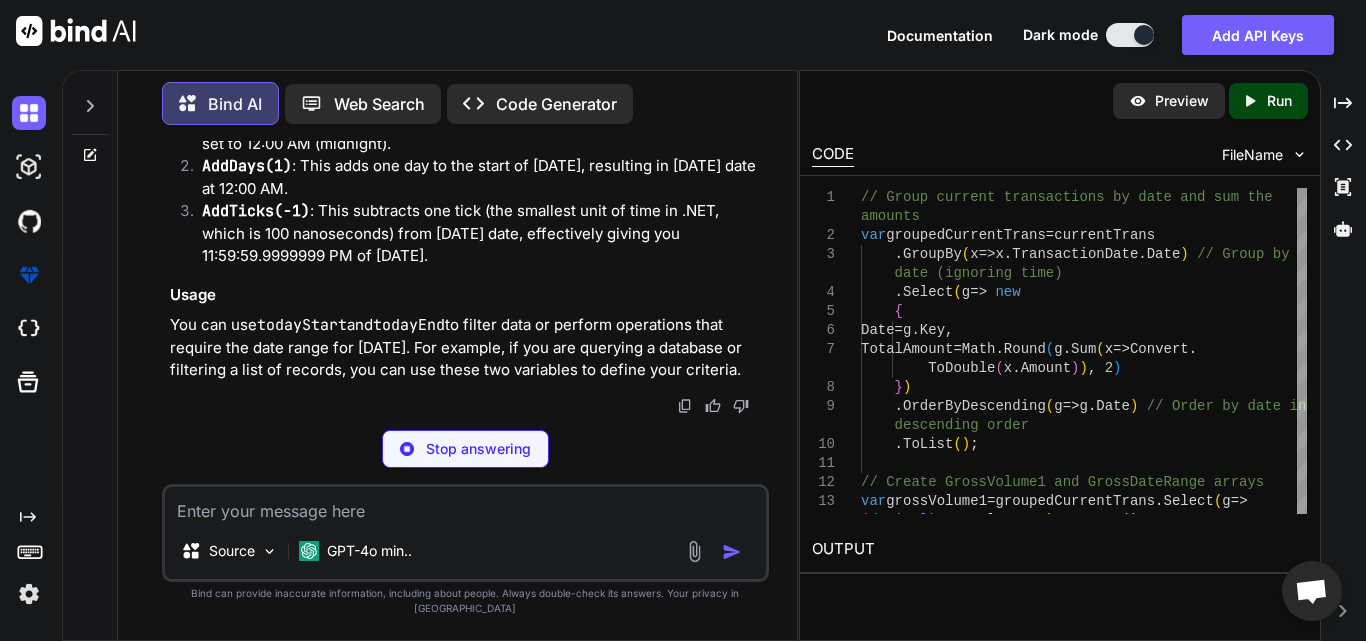 type on "DateTime todayStart = [DOMAIN_NAME][DATE]; // This gives you [DATE] date at 12:00 AM
DateTime todayEnd = todayStart.AddDays(1).AddTicks(-1); // This gives you [DATE] date at 11:59:59.9999999 PM
// Output the results
Console.WriteLine("Start of [DATE]: " + todayStart);
Console.WriteLine("End of [DATE]: " + todayEnd);" 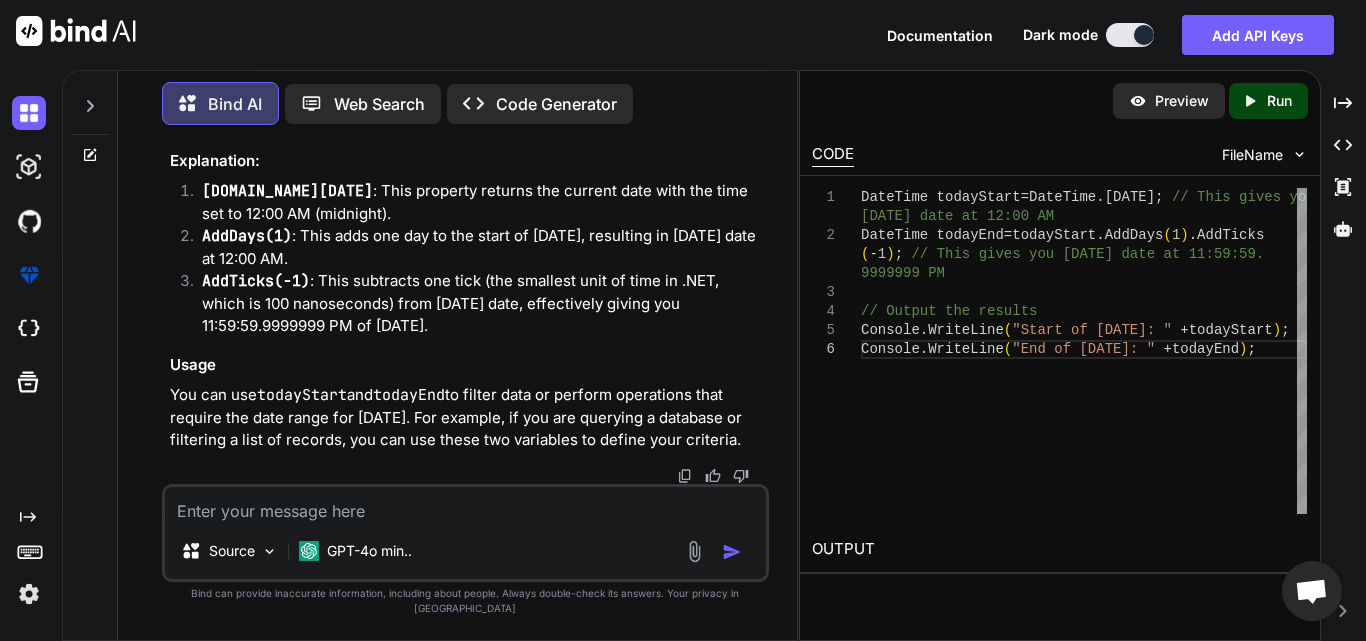 drag, startPoint x: 364, startPoint y: 277, endPoint x: 479, endPoint y: 276, distance: 115.00435 